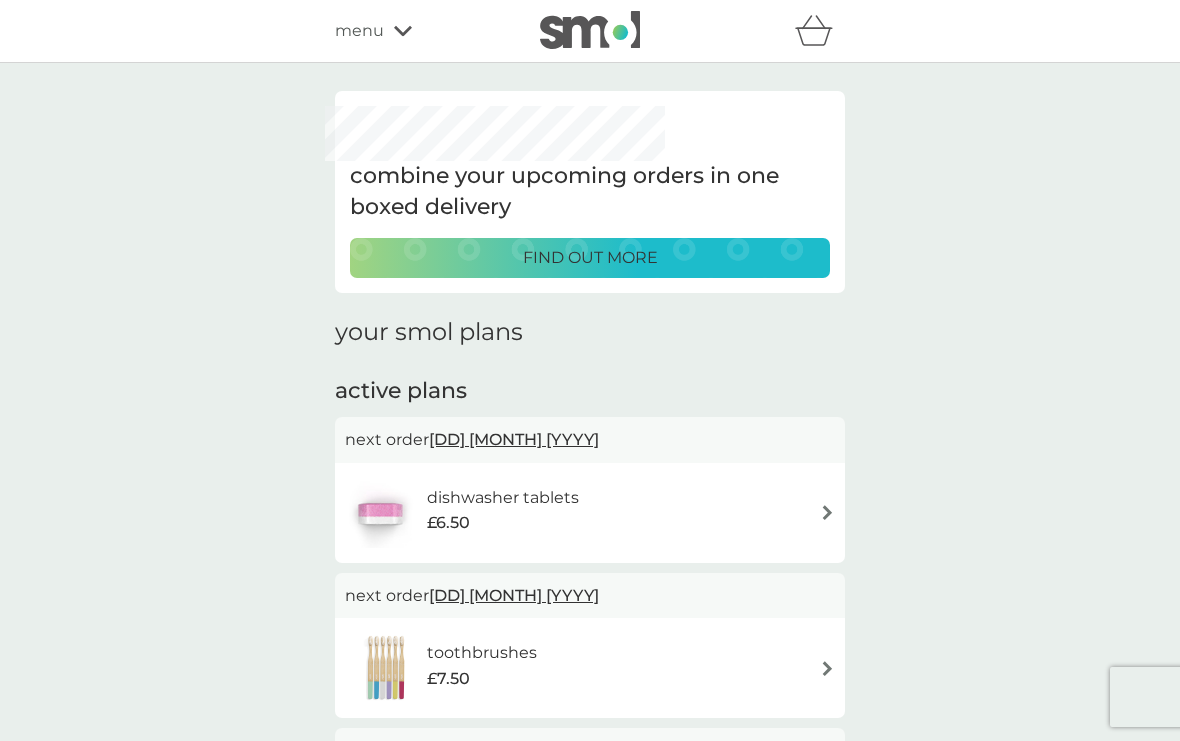 scroll, scrollTop: 93, scrollLeft: 0, axis: vertical 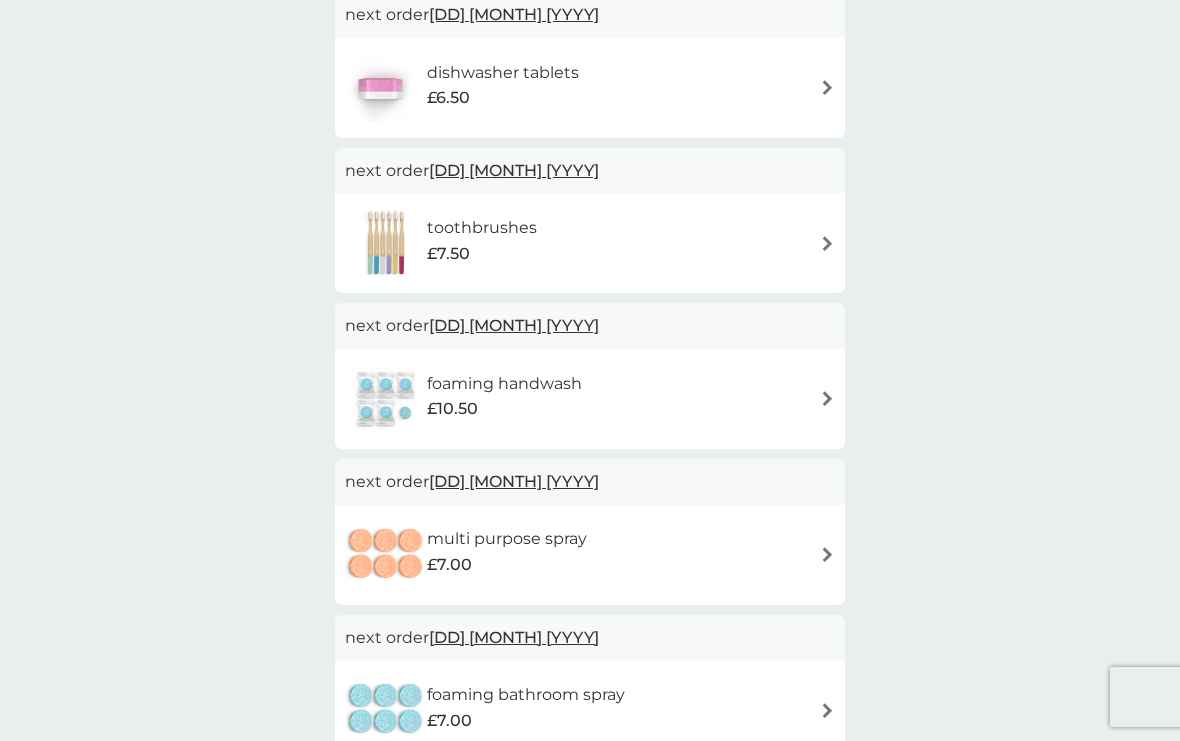click at bounding box center (827, 554) 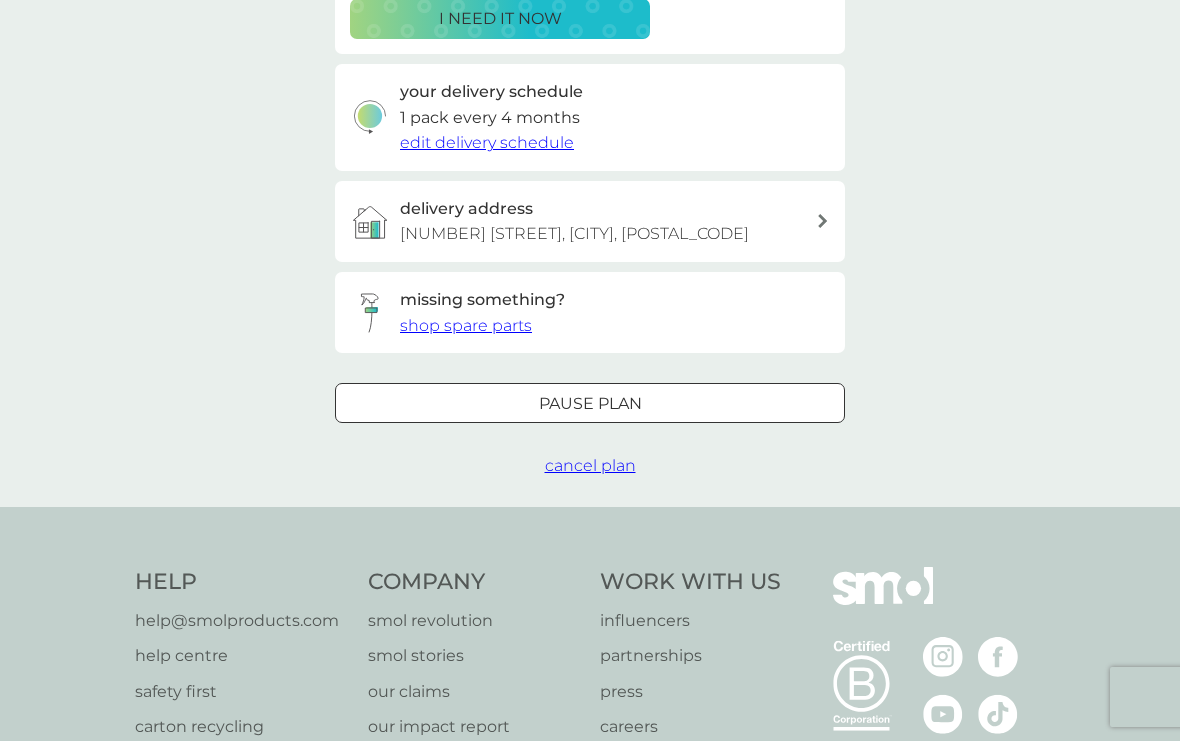scroll, scrollTop: 0, scrollLeft: 0, axis: both 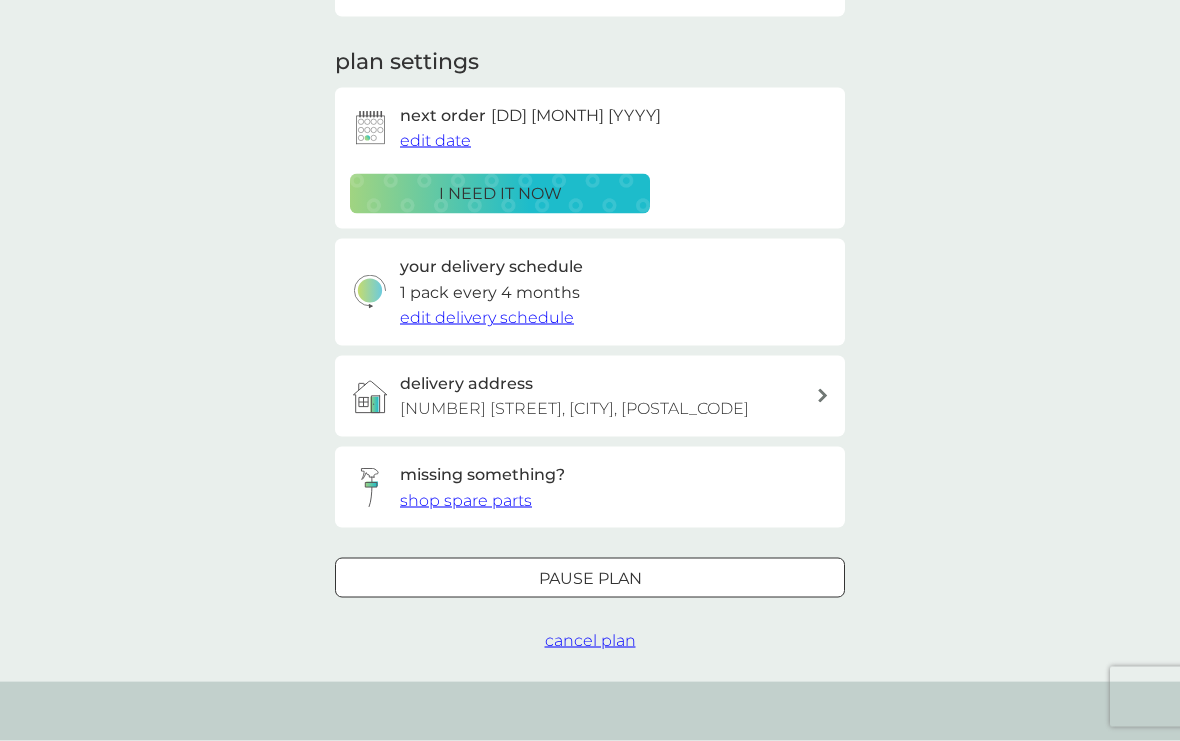 click on "Pause plan" at bounding box center [590, 579] 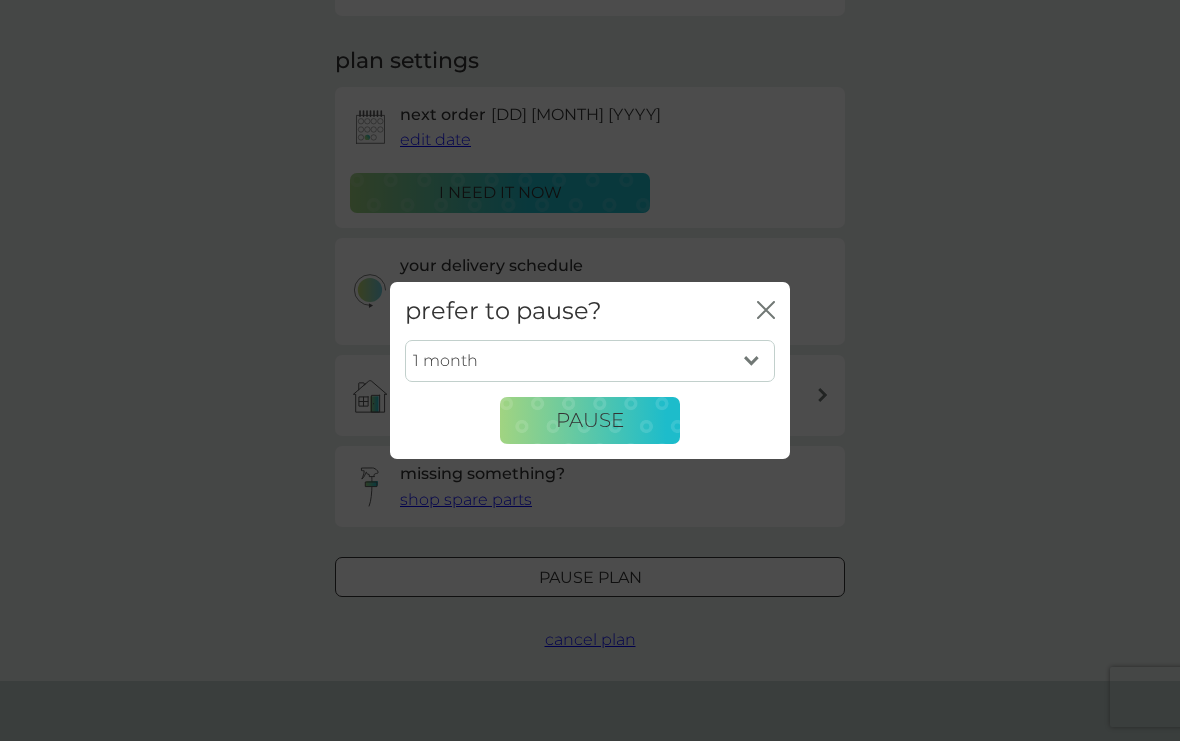 click on "1 month 2 months 3 months 4 months 5 months 6 months" at bounding box center [590, 361] 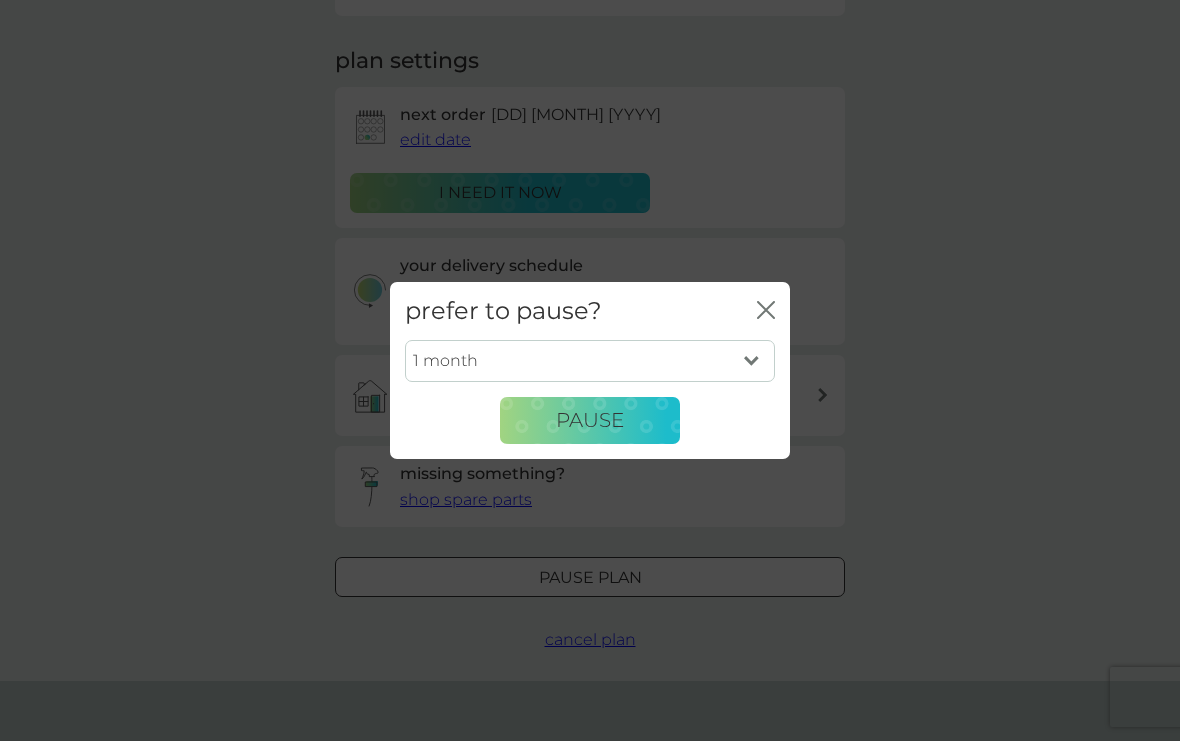 select on "6" 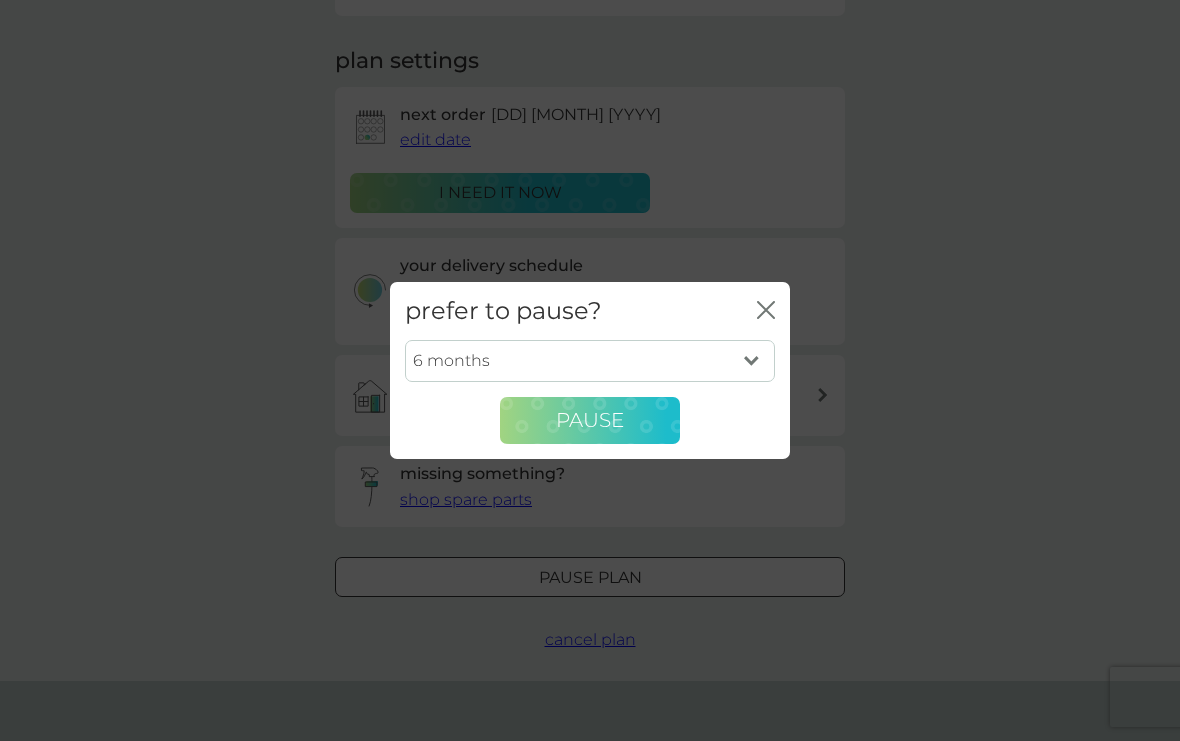 click on "Pause" at bounding box center [590, 420] 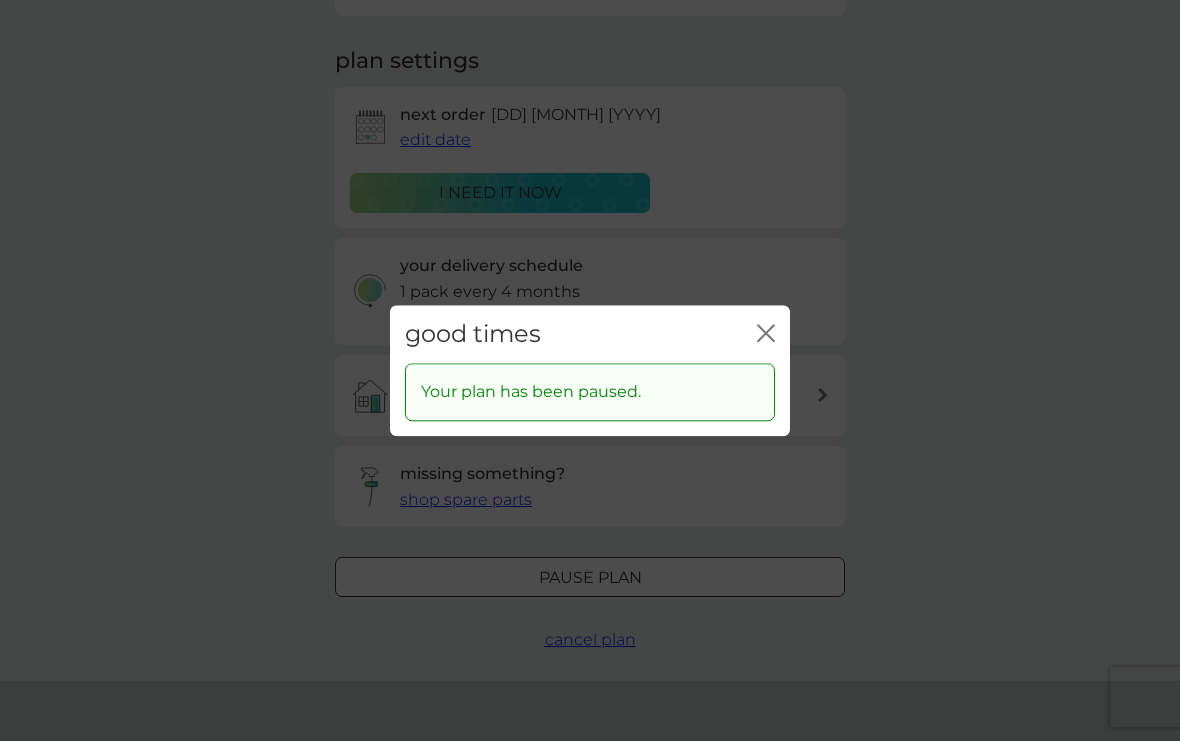 click on "good times close Your plan has been paused." at bounding box center [590, 370] 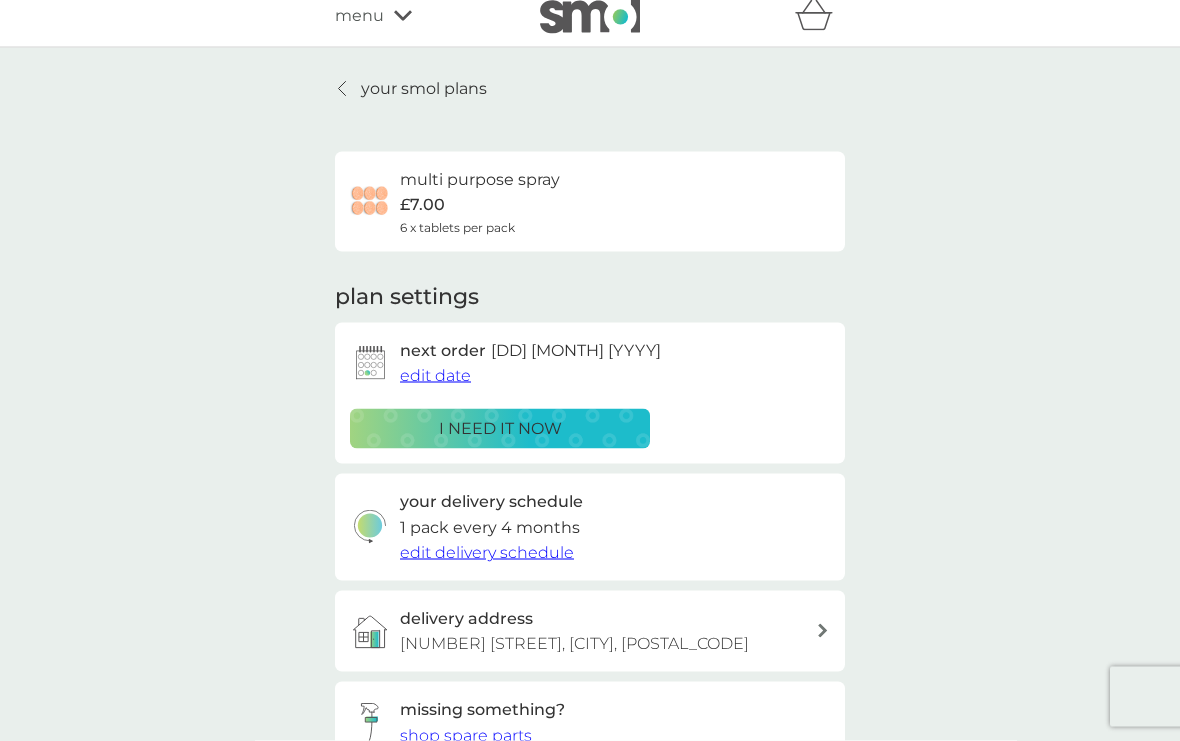 scroll, scrollTop: 0, scrollLeft: 0, axis: both 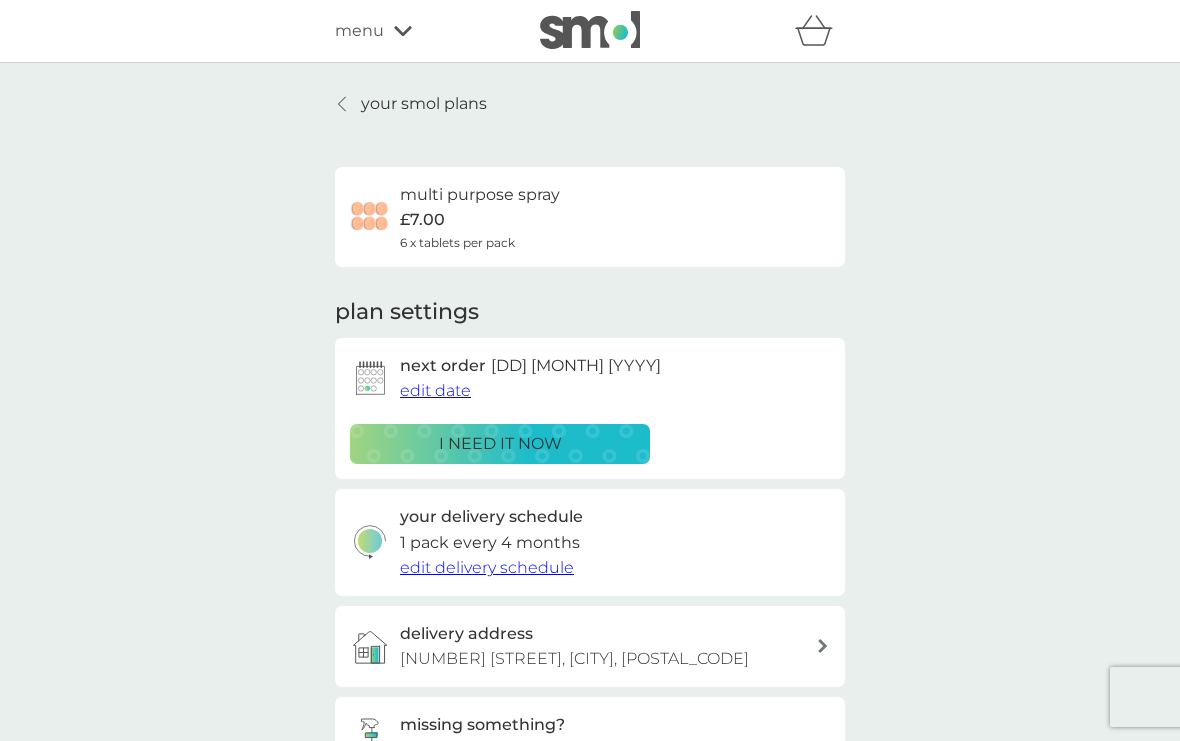 click on "your smol plans" at bounding box center (424, 104) 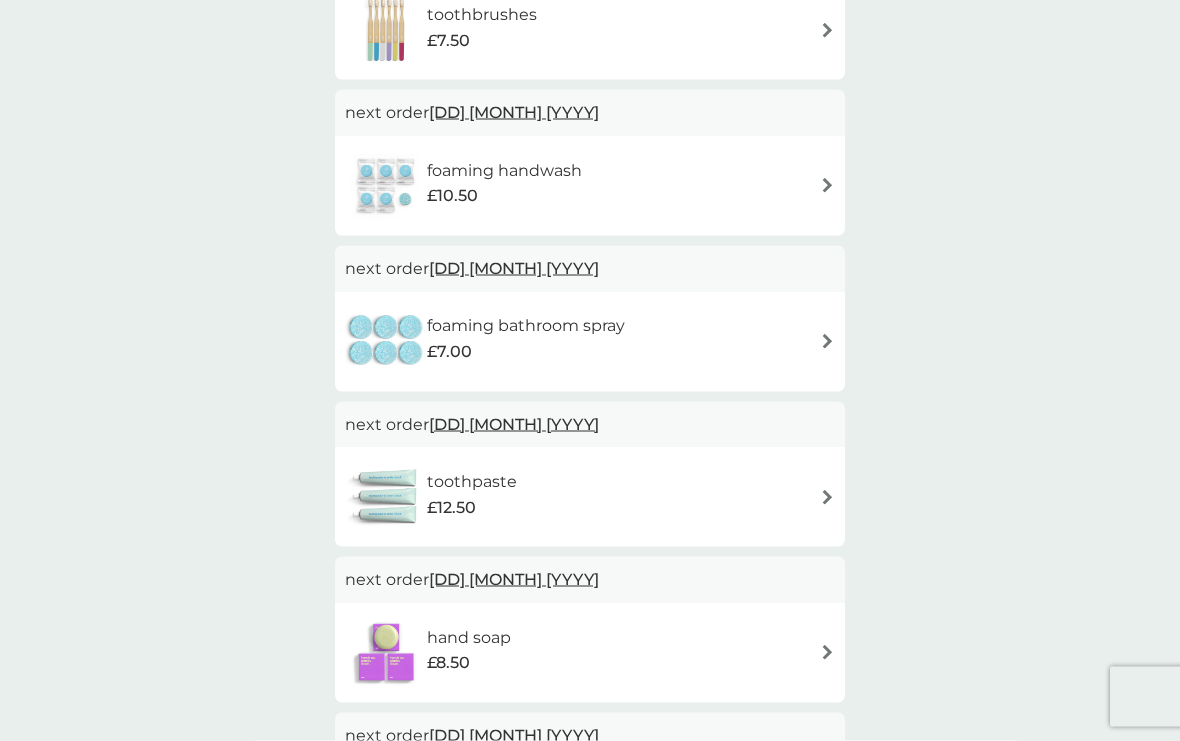 scroll, scrollTop: 640, scrollLeft: 0, axis: vertical 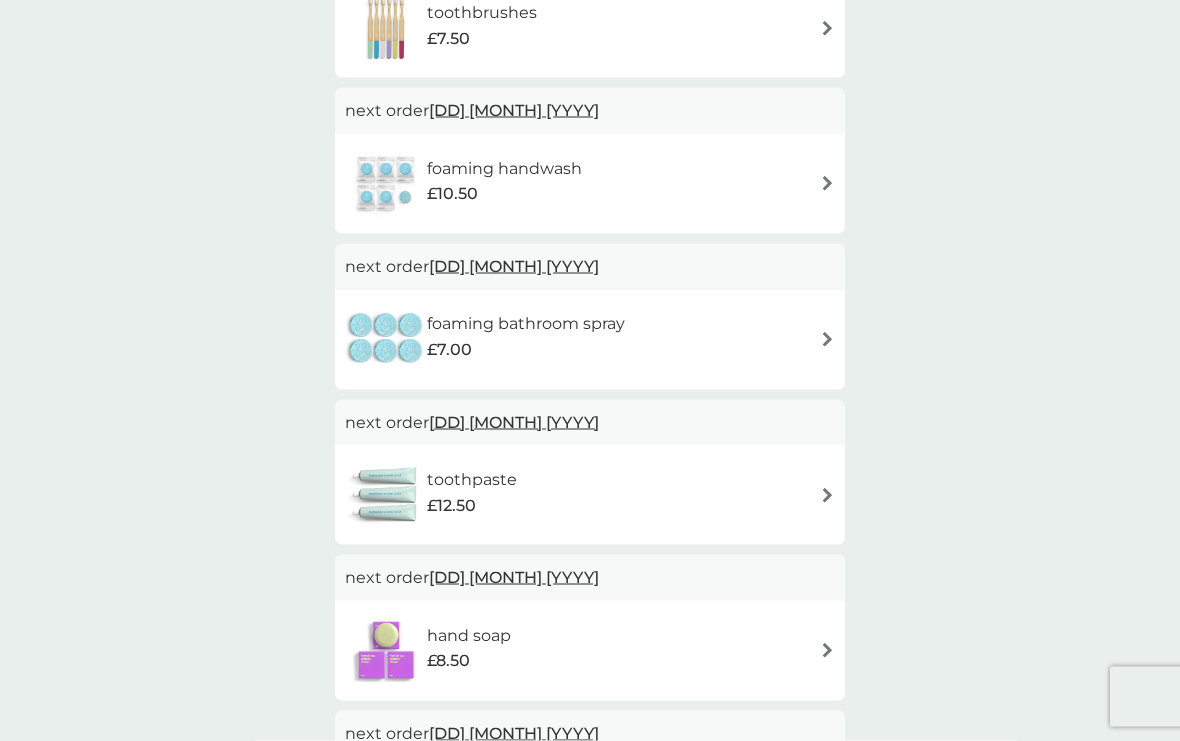 click at bounding box center [827, 339] 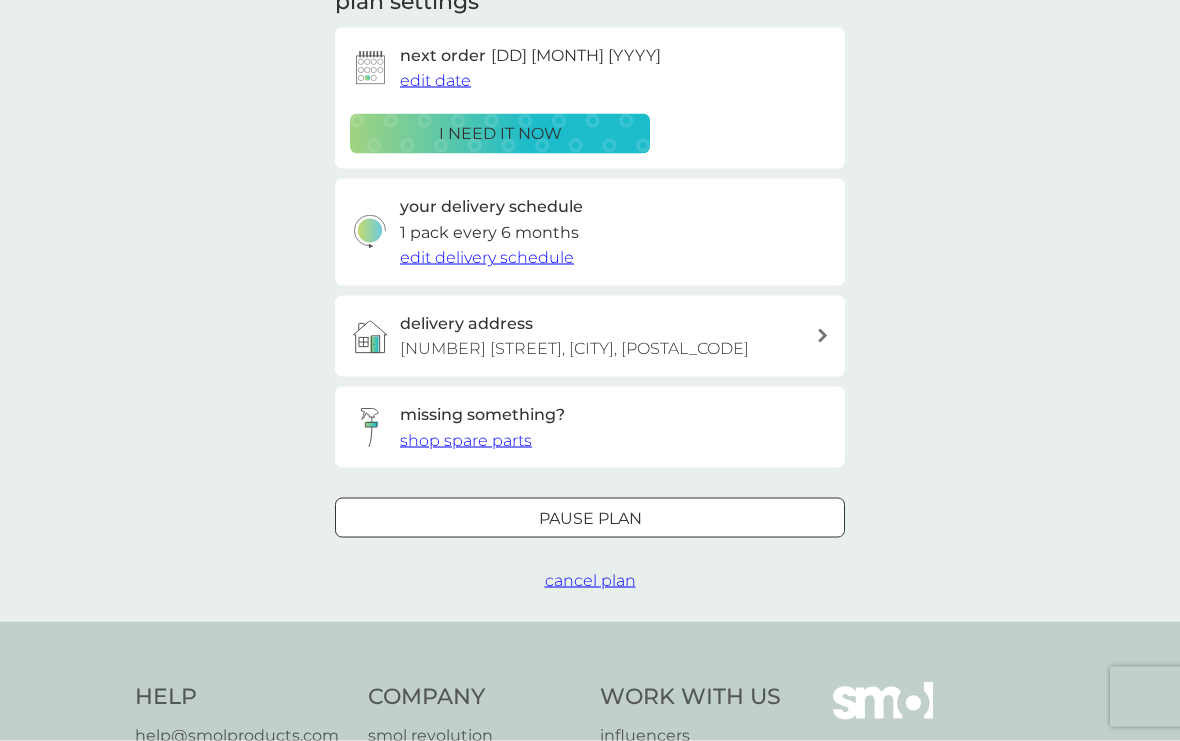 scroll, scrollTop: 312, scrollLeft: 0, axis: vertical 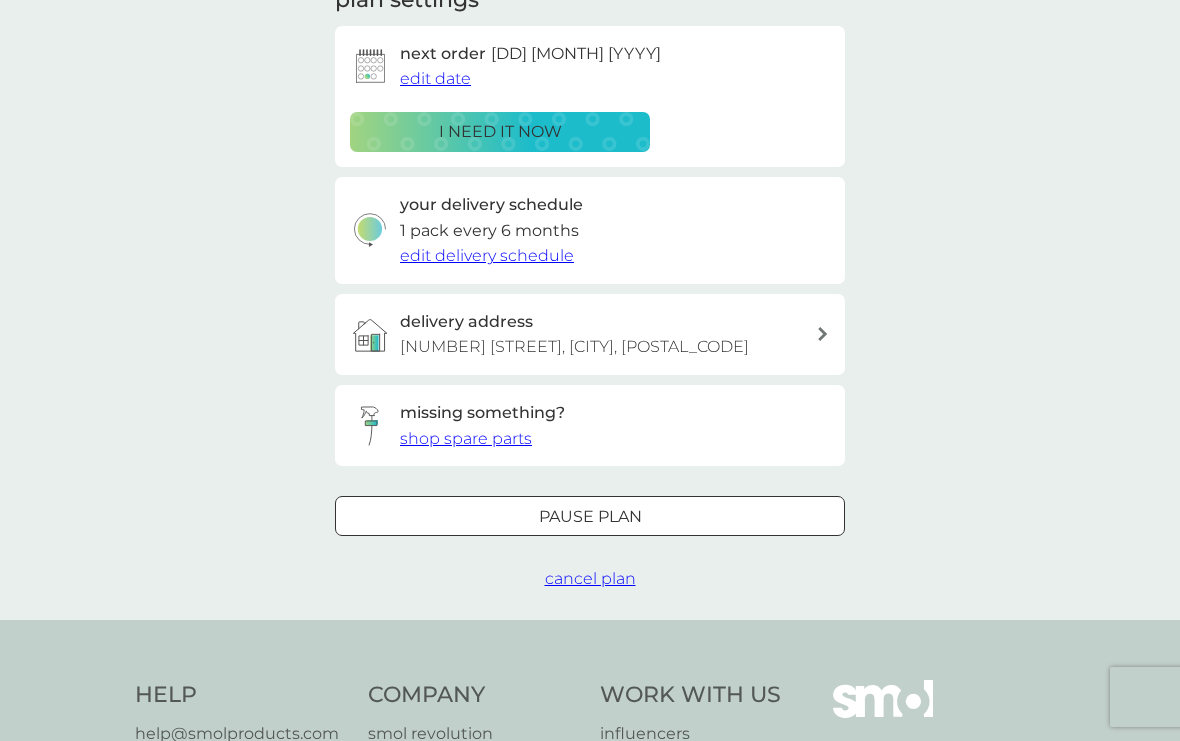 click on "cancel plan" at bounding box center (590, 579) 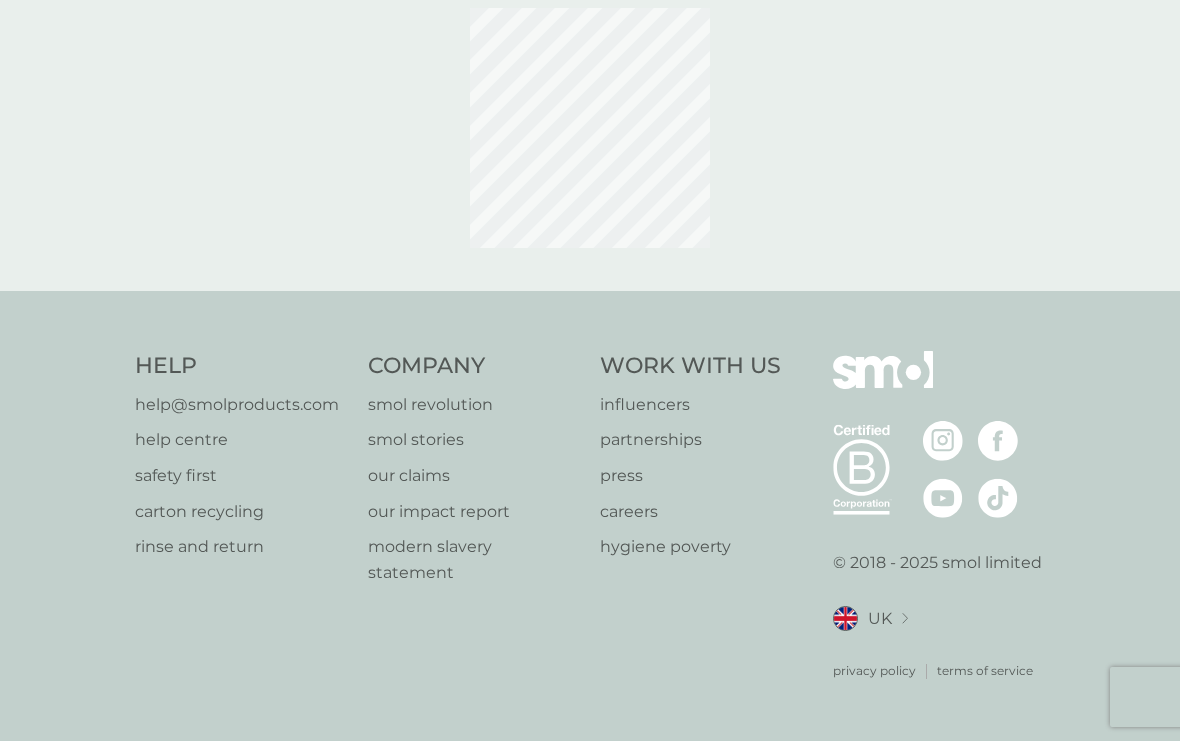 scroll, scrollTop: 0, scrollLeft: 0, axis: both 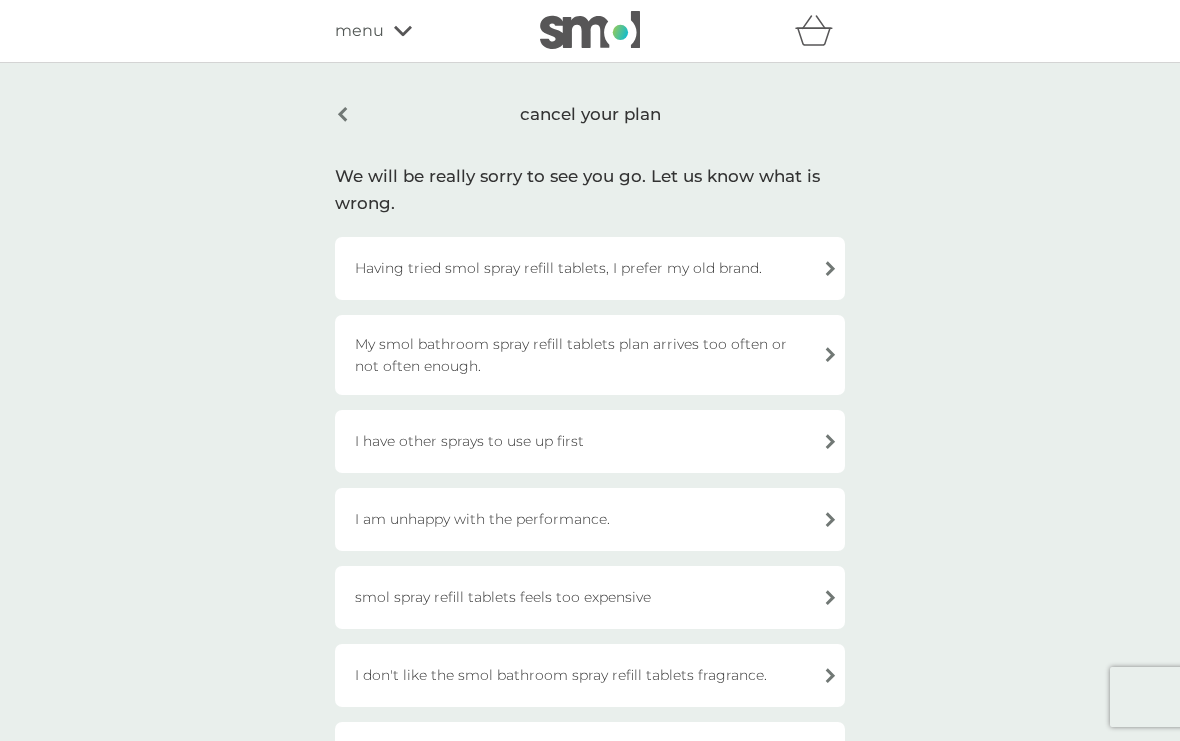 click on "I have other sprays to use up first" at bounding box center (590, 441) 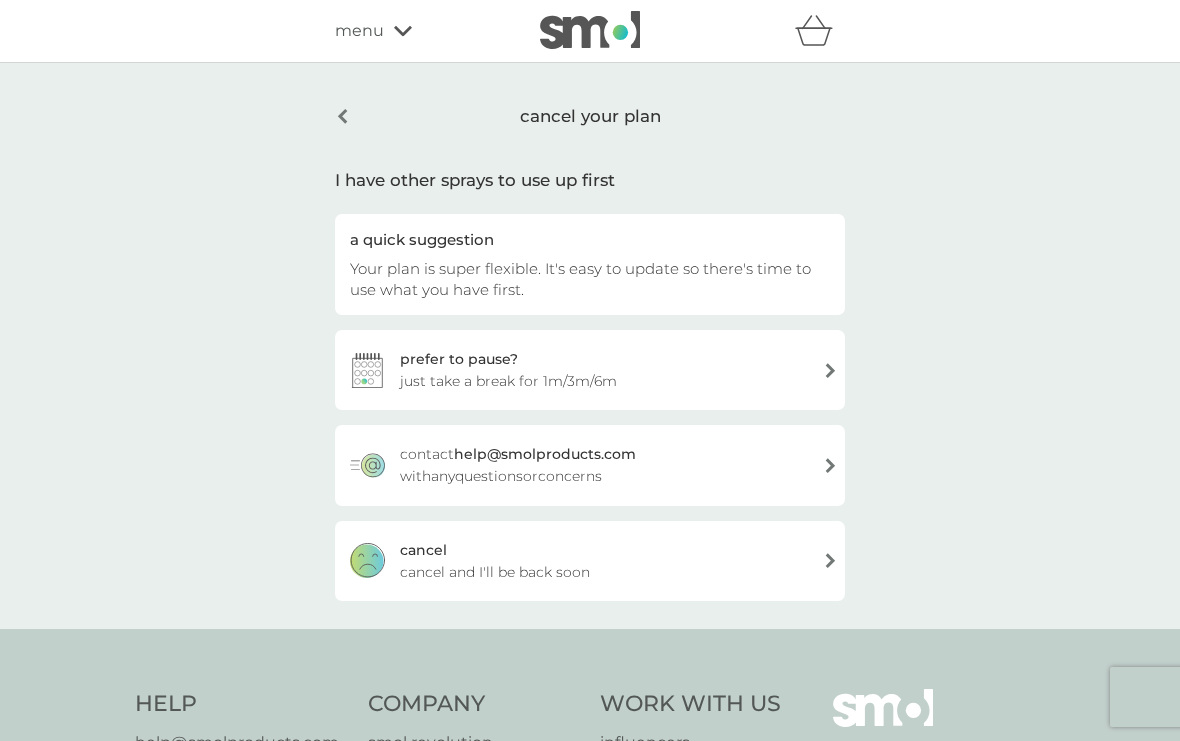 click on "cancel cancel and I'll be back soon" at bounding box center (590, 561) 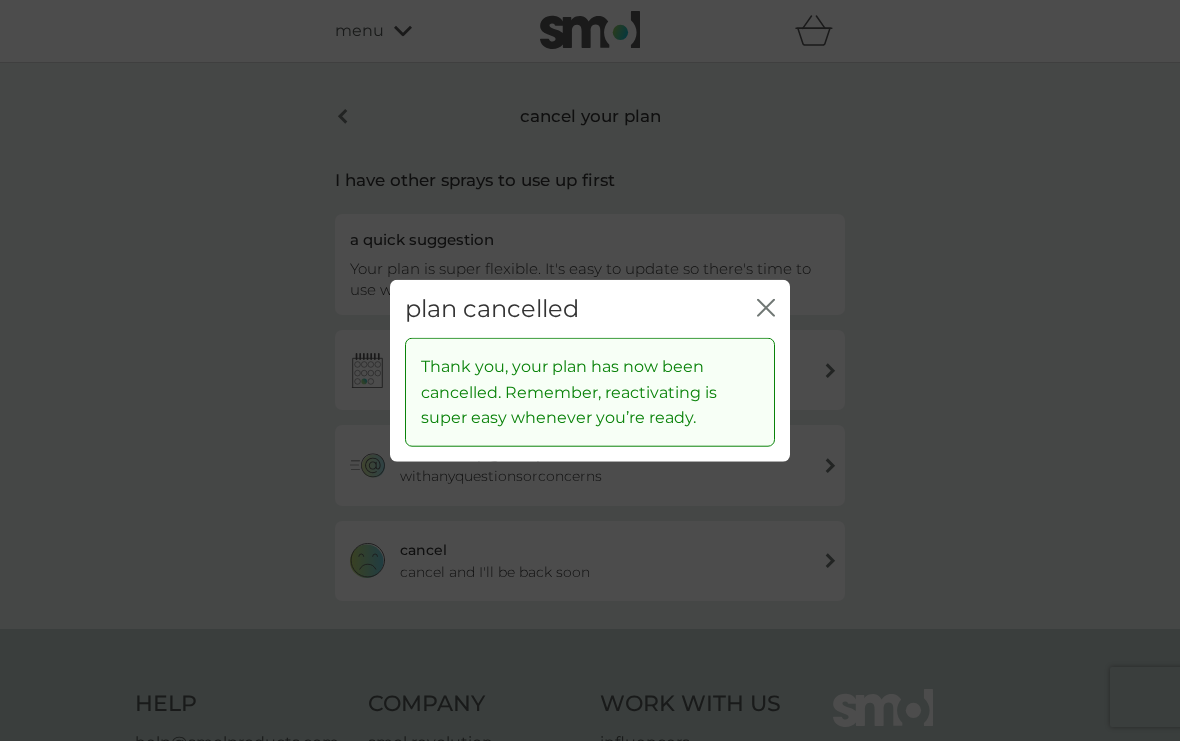 click on "close" 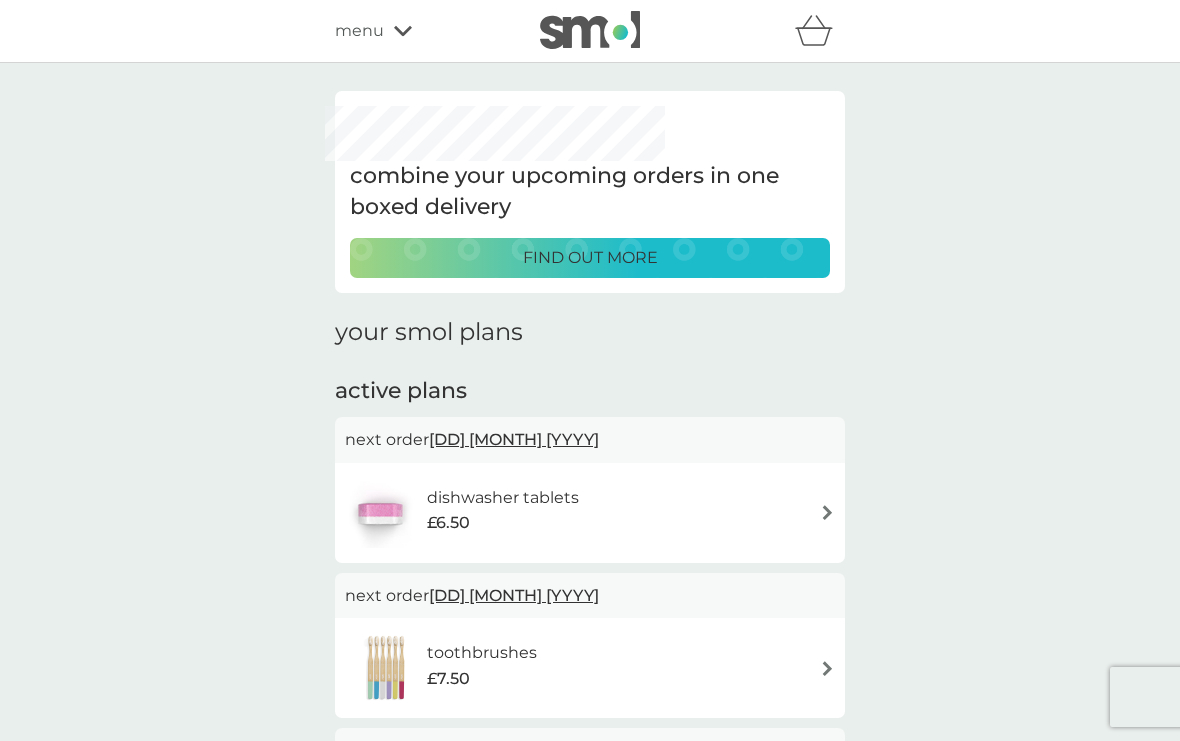click on "find out more" at bounding box center (590, 258) 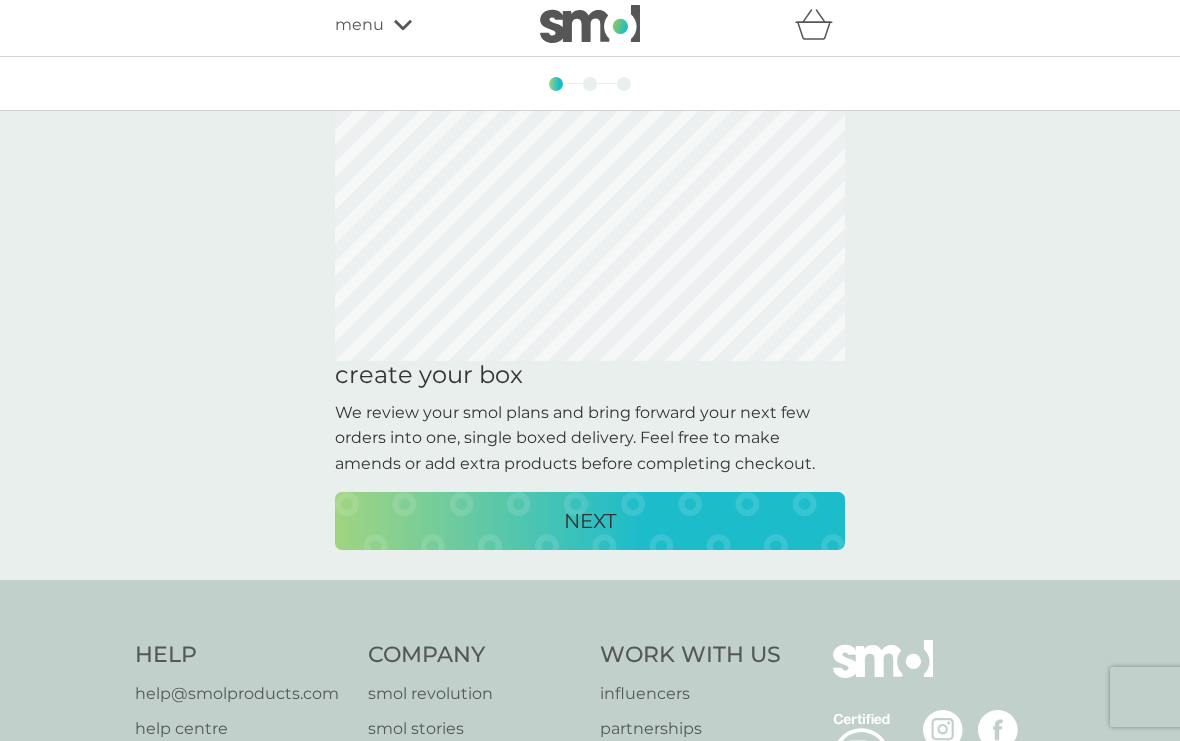 scroll, scrollTop: 0, scrollLeft: 0, axis: both 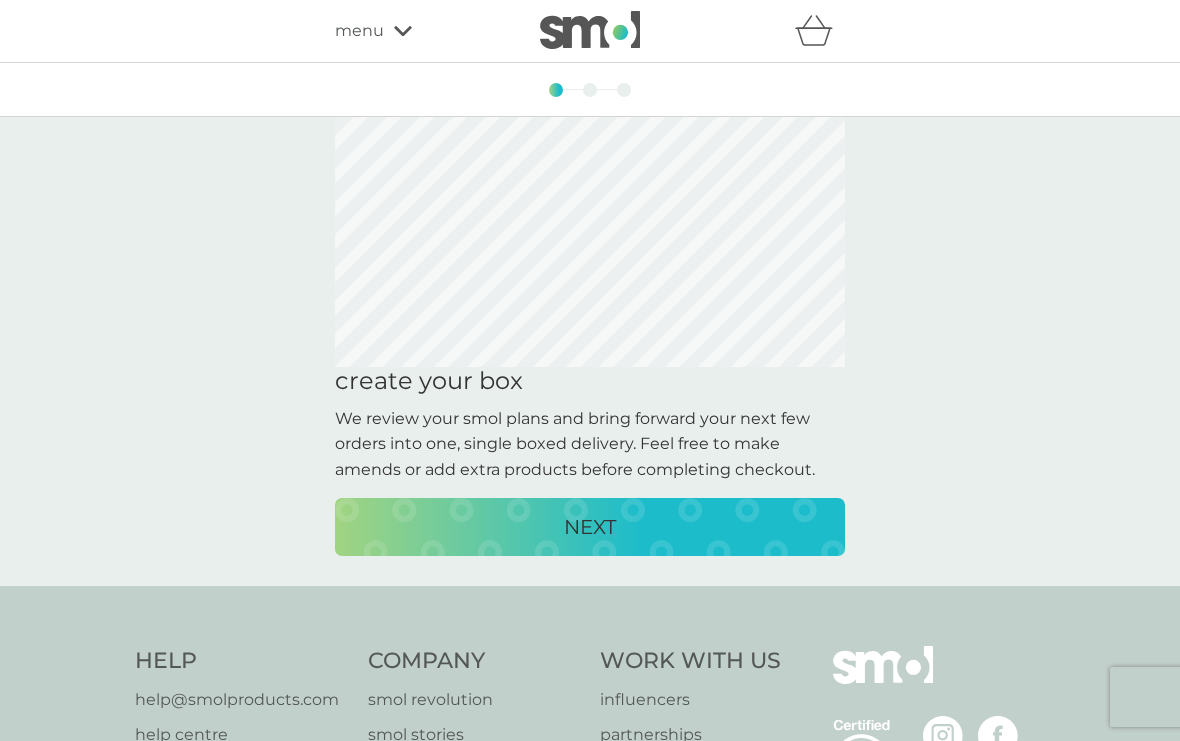 click on "NEXT" at bounding box center (590, 527) 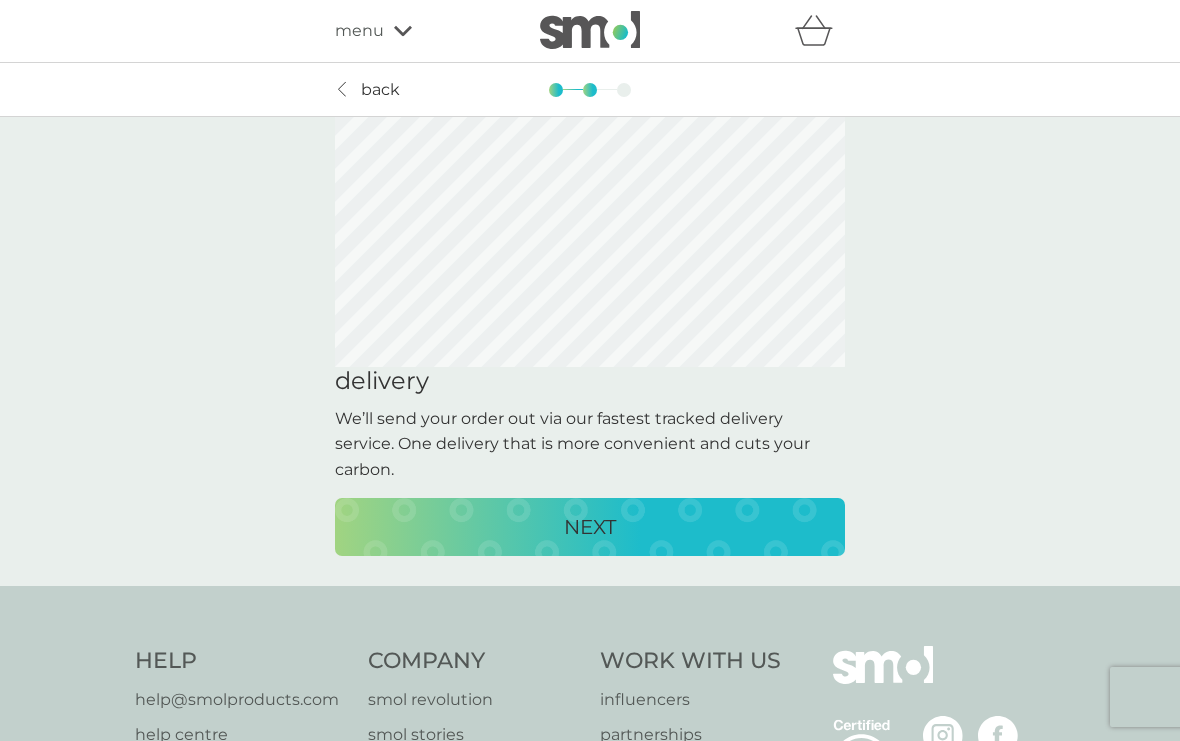 click on "NEXT" at bounding box center (590, 527) 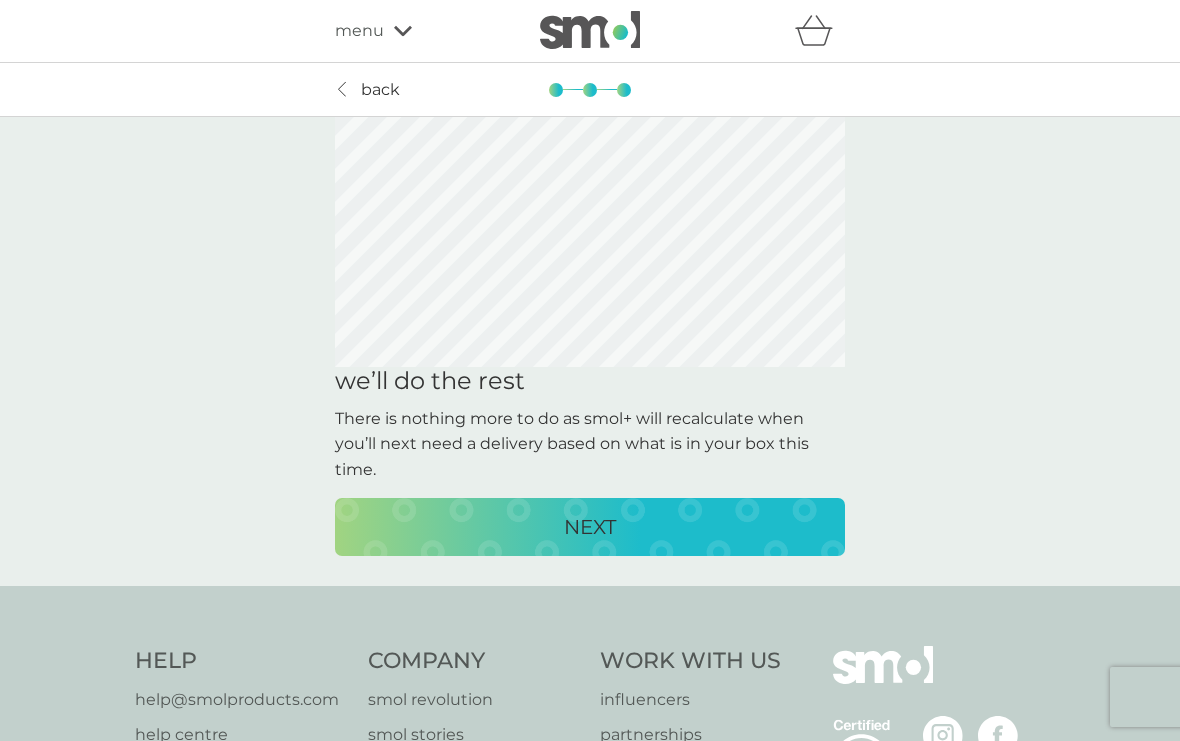click on "NEXT" at bounding box center (590, 527) 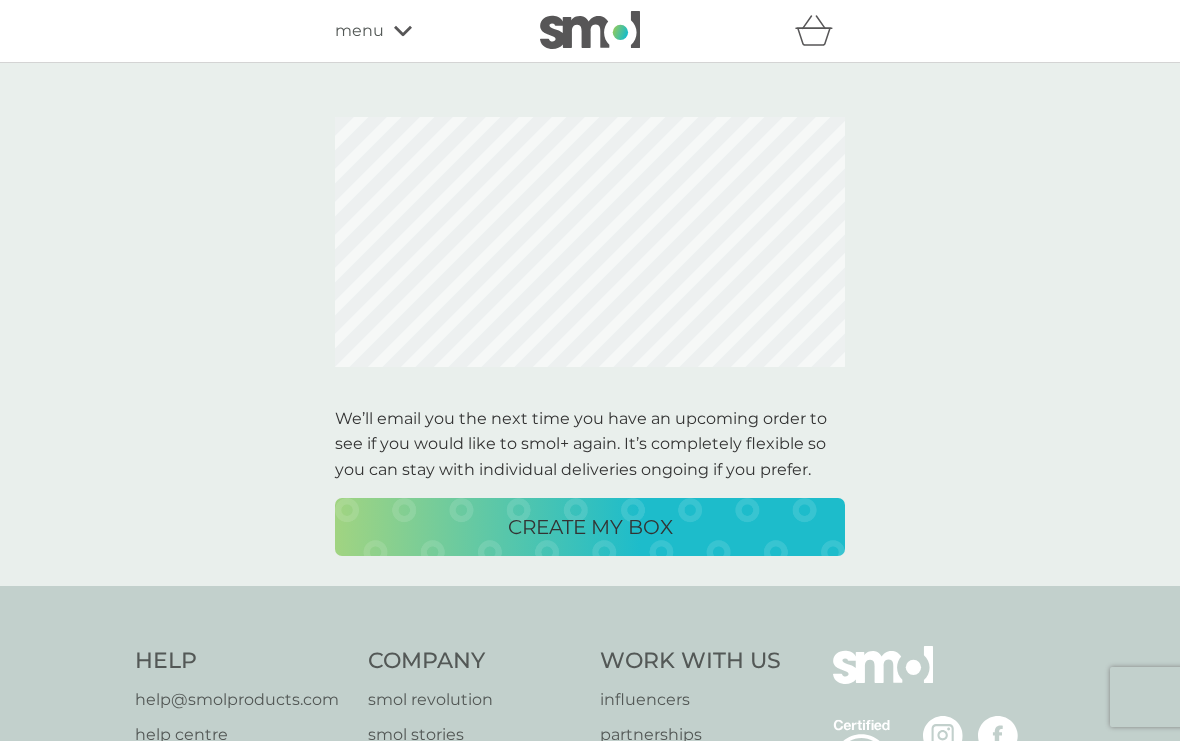 click on "CREATE MY BOX" at bounding box center (590, 527) 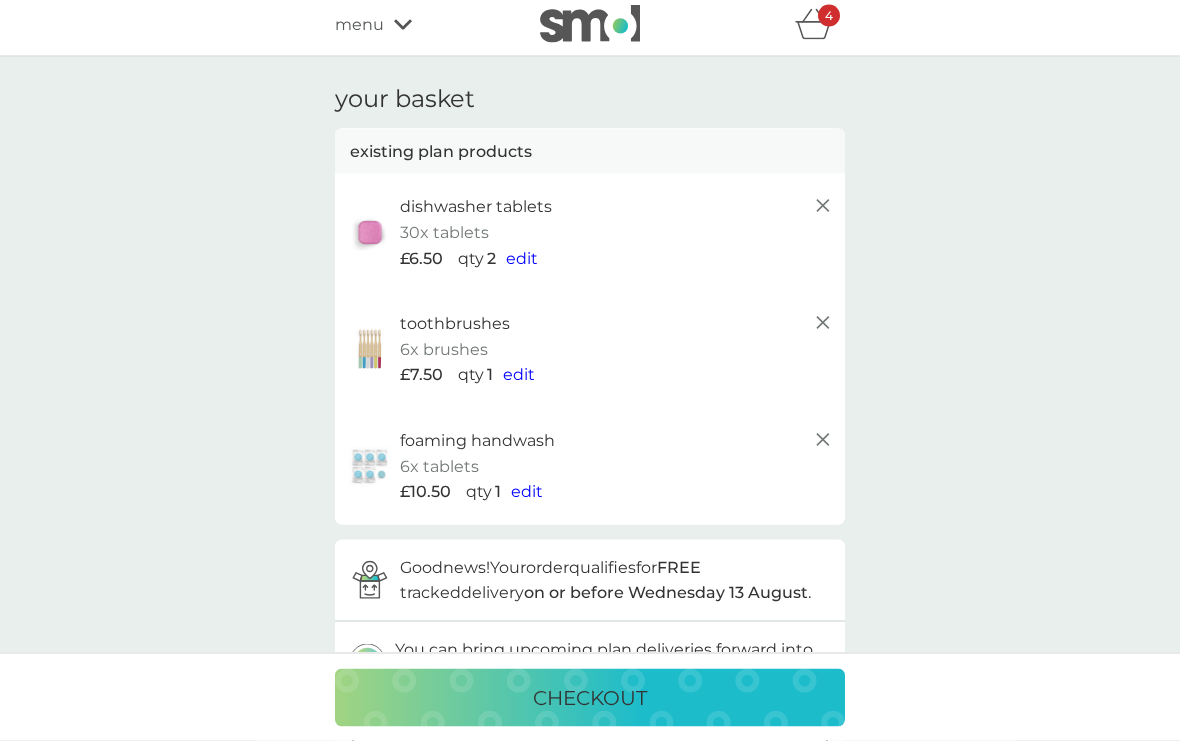 scroll, scrollTop: 0, scrollLeft: 0, axis: both 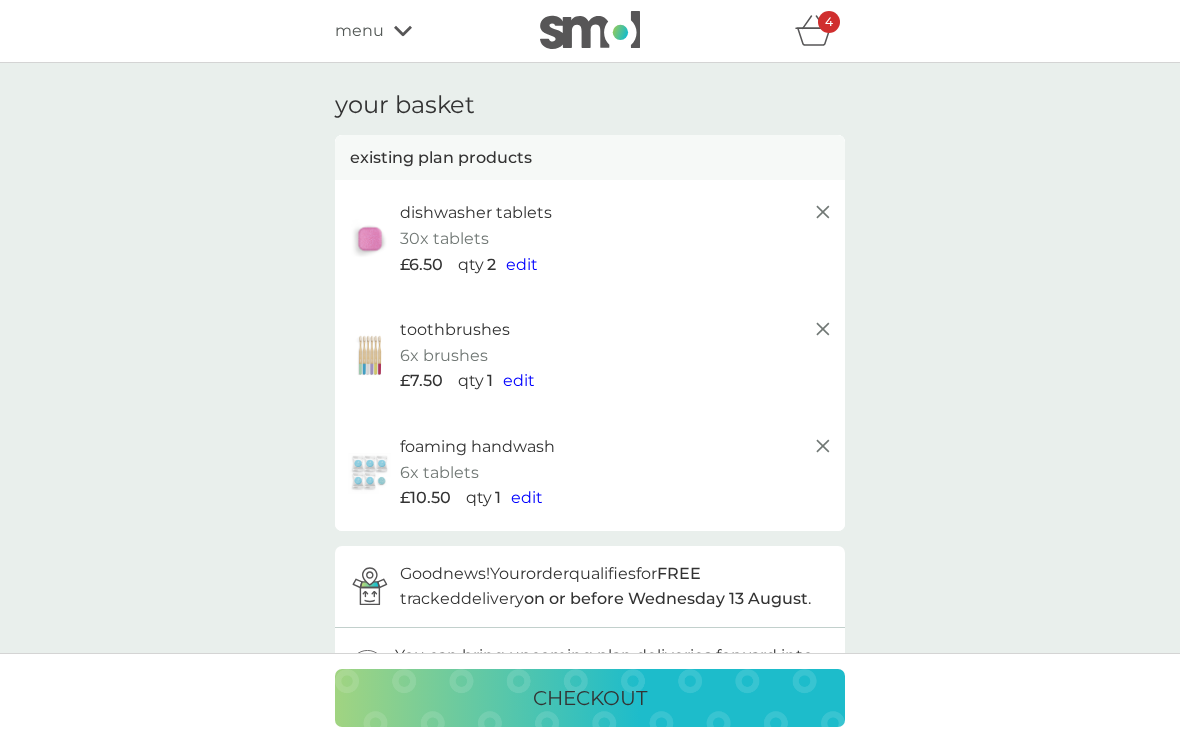 click on "on or before Wednesday 13 August" at bounding box center [666, 598] 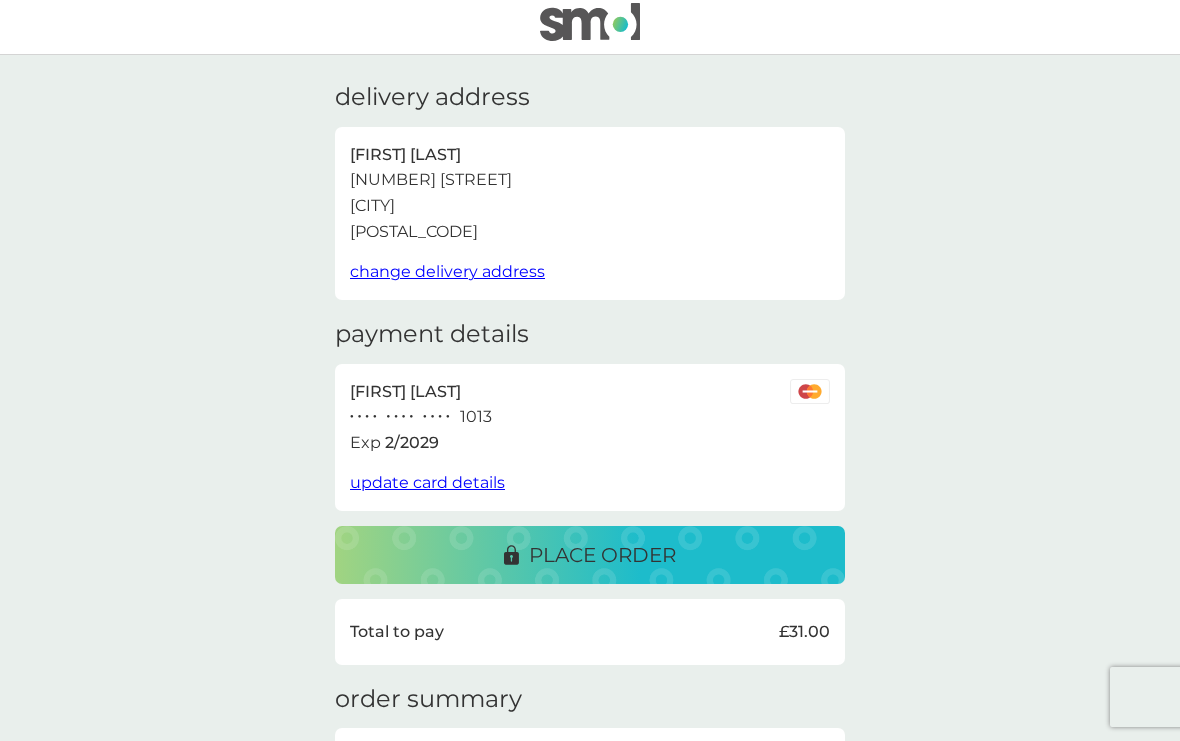 scroll, scrollTop: 7, scrollLeft: 0, axis: vertical 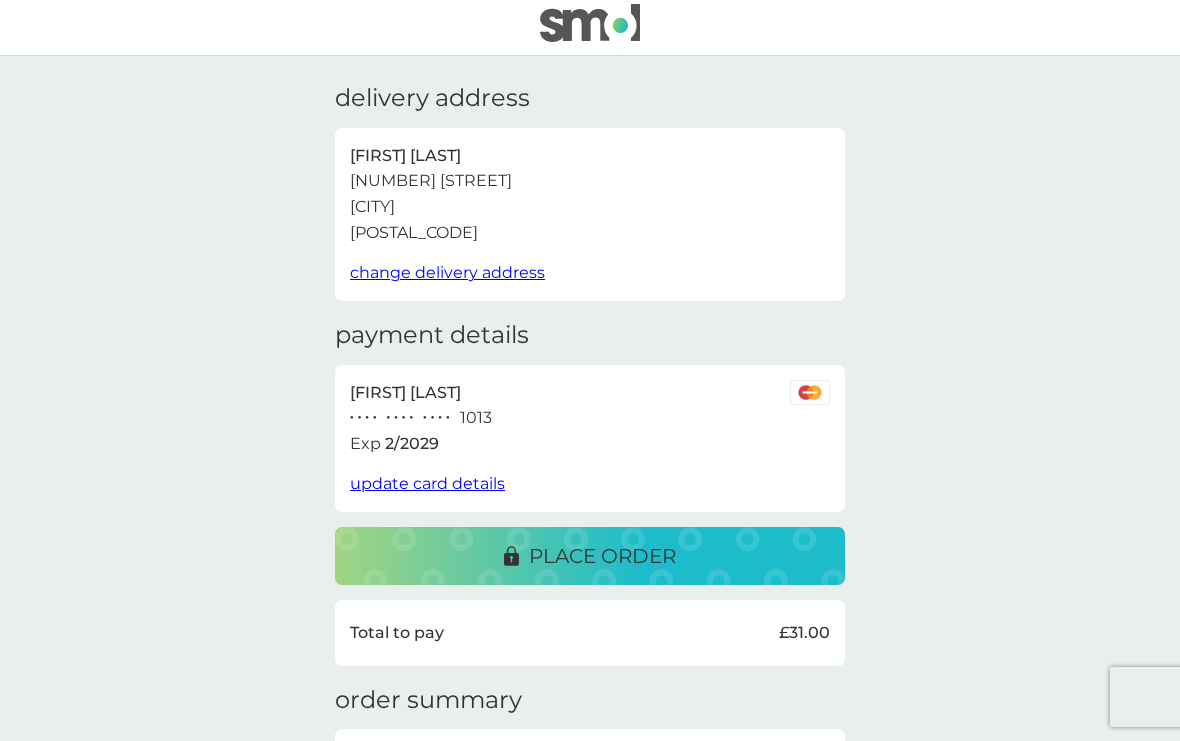 click on "place order" at bounding box center (590, 556) 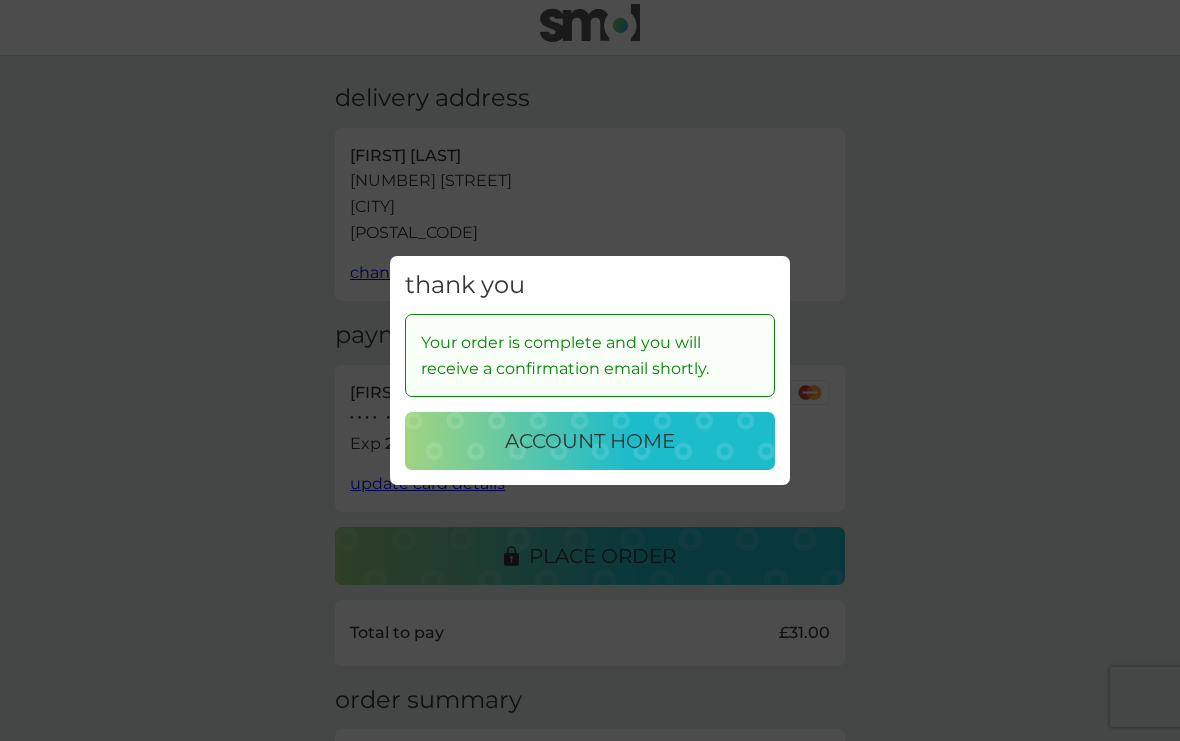 click on "account home" at bounding box center (590, 441) 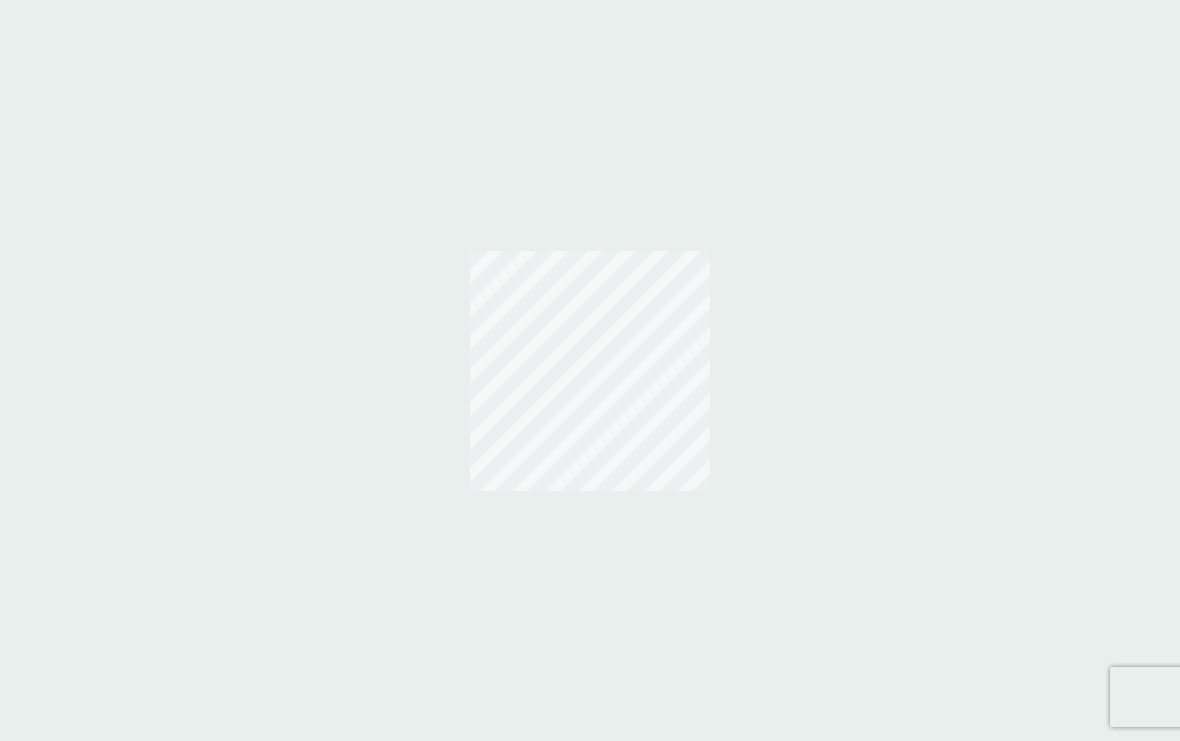 scroll, scrollTop: 0, scrollLeft: 0, axis: both 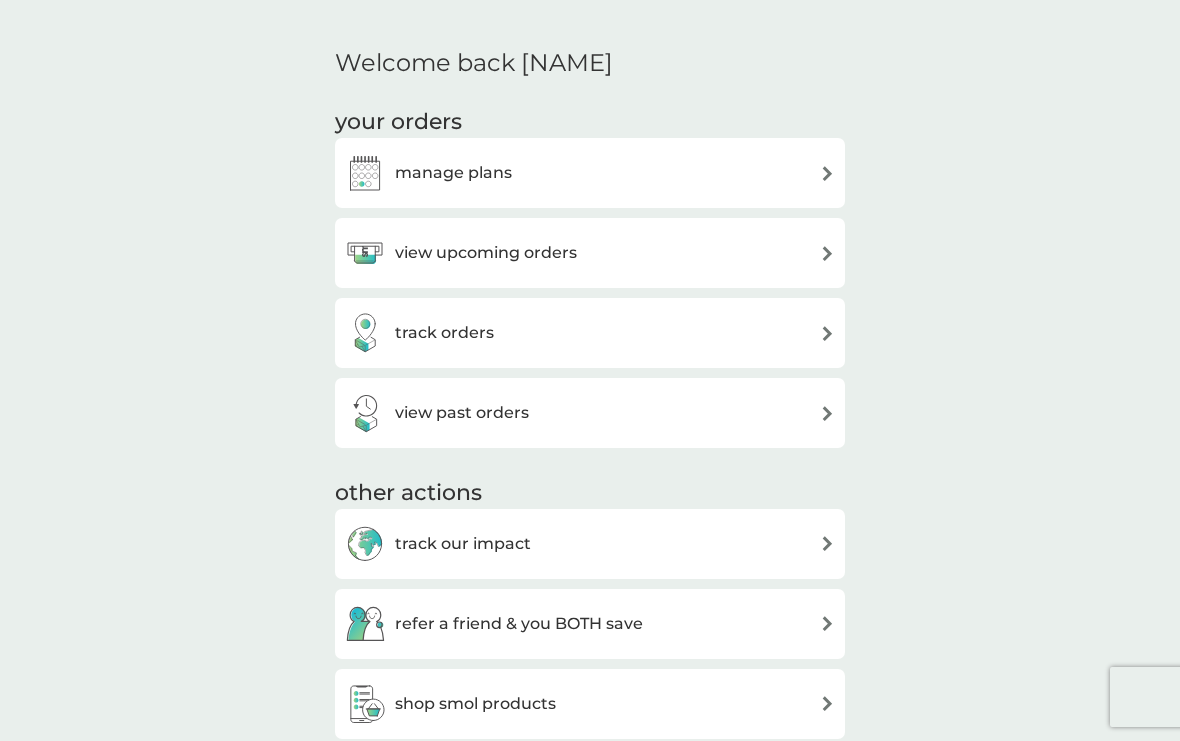 click on "view upcoming orders" at bounding box center (590, 253) 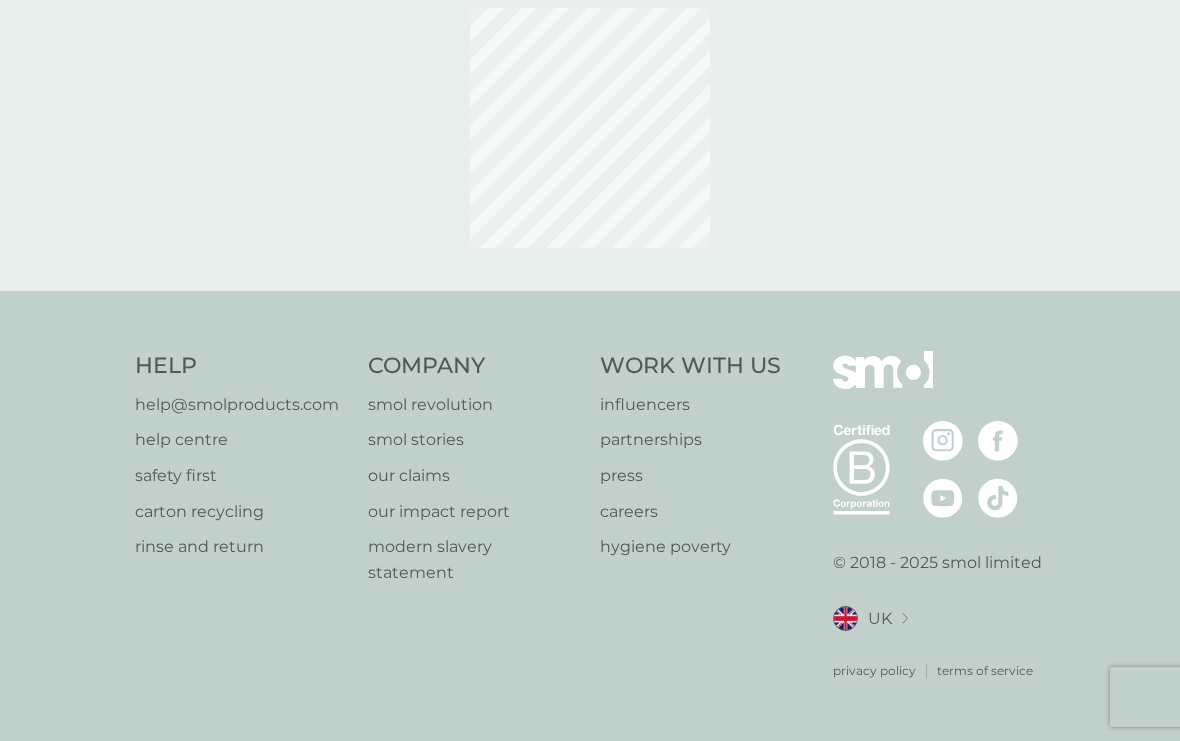 scroll, scrollTop: 0, scrollLeft: 0, axis: both 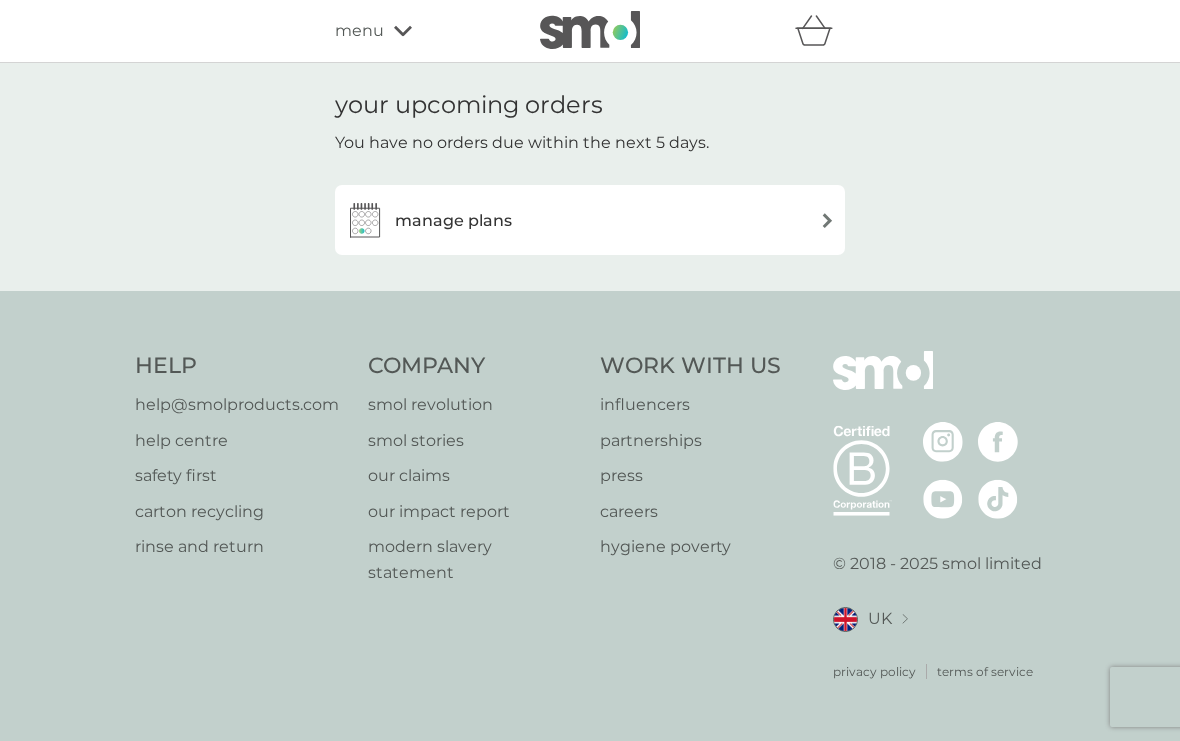 click on "manage plans" at bounding box center (590, 220) 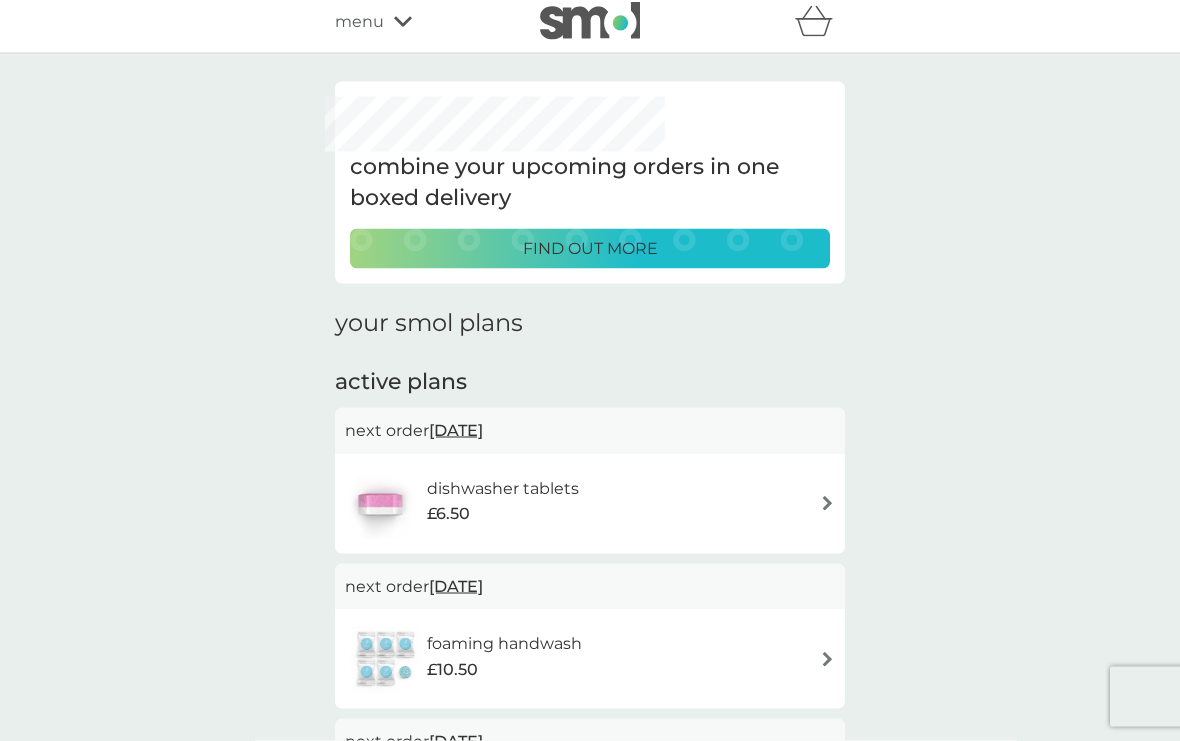 scroll, scrollTop: 0, scrollLeft: 0, axis: both 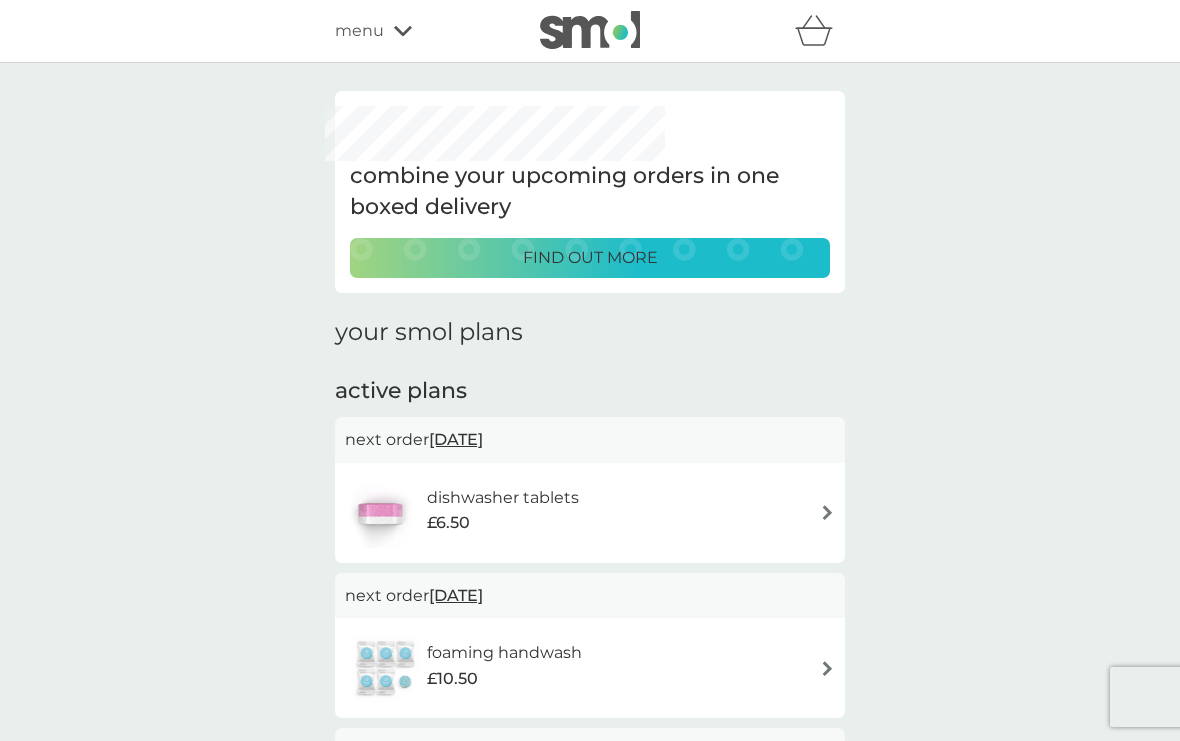 click on "menu" at bounding box center (420, 31) 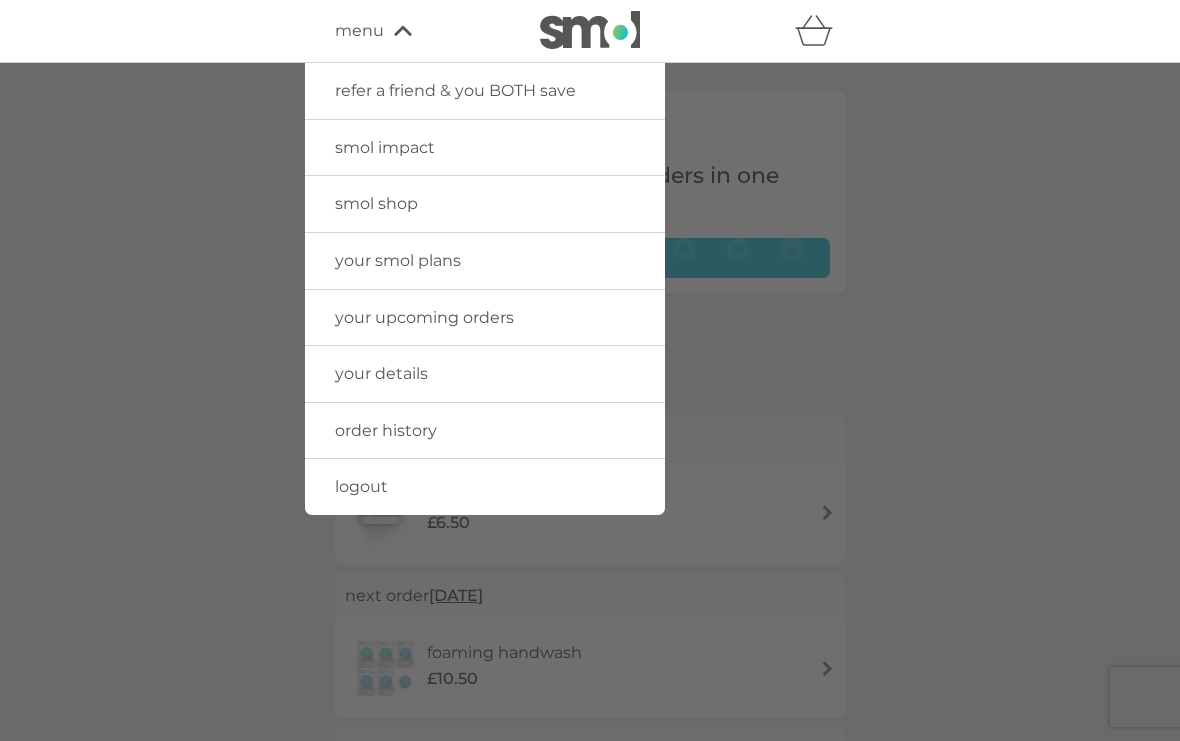 click on "your upcoming orders" at bounding box center [424, 317] 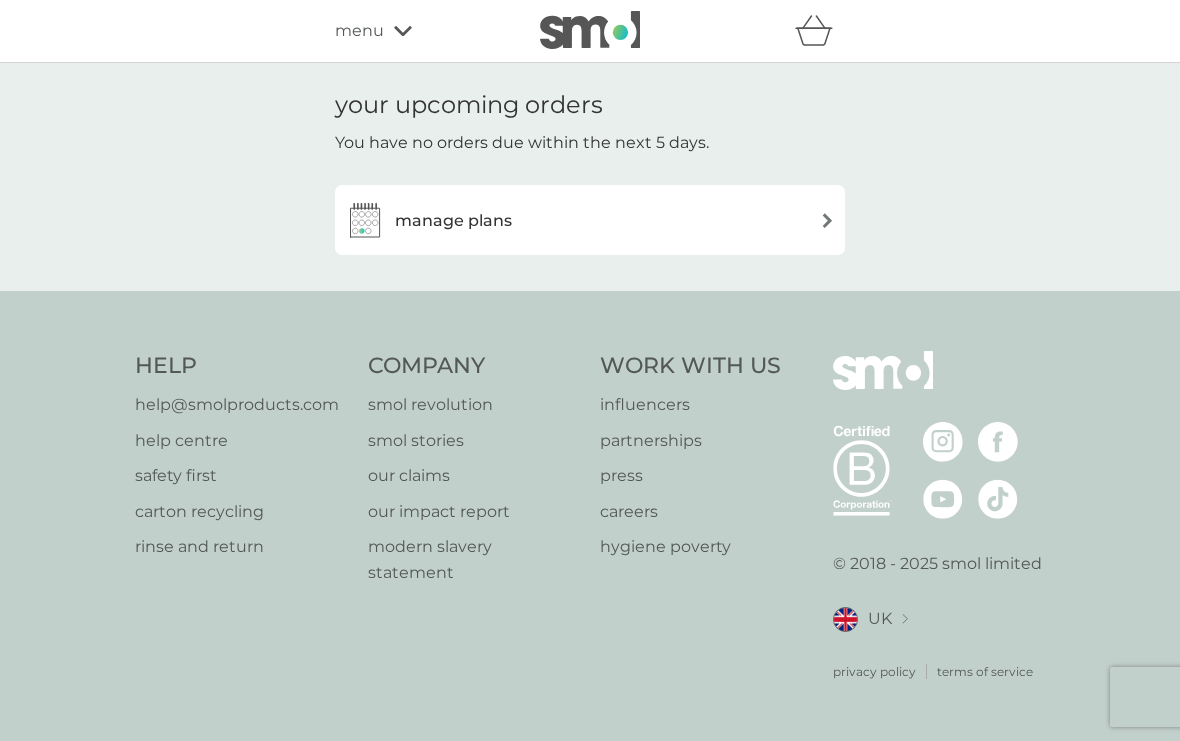click on "manage plans" at bounding box center [453, 221] 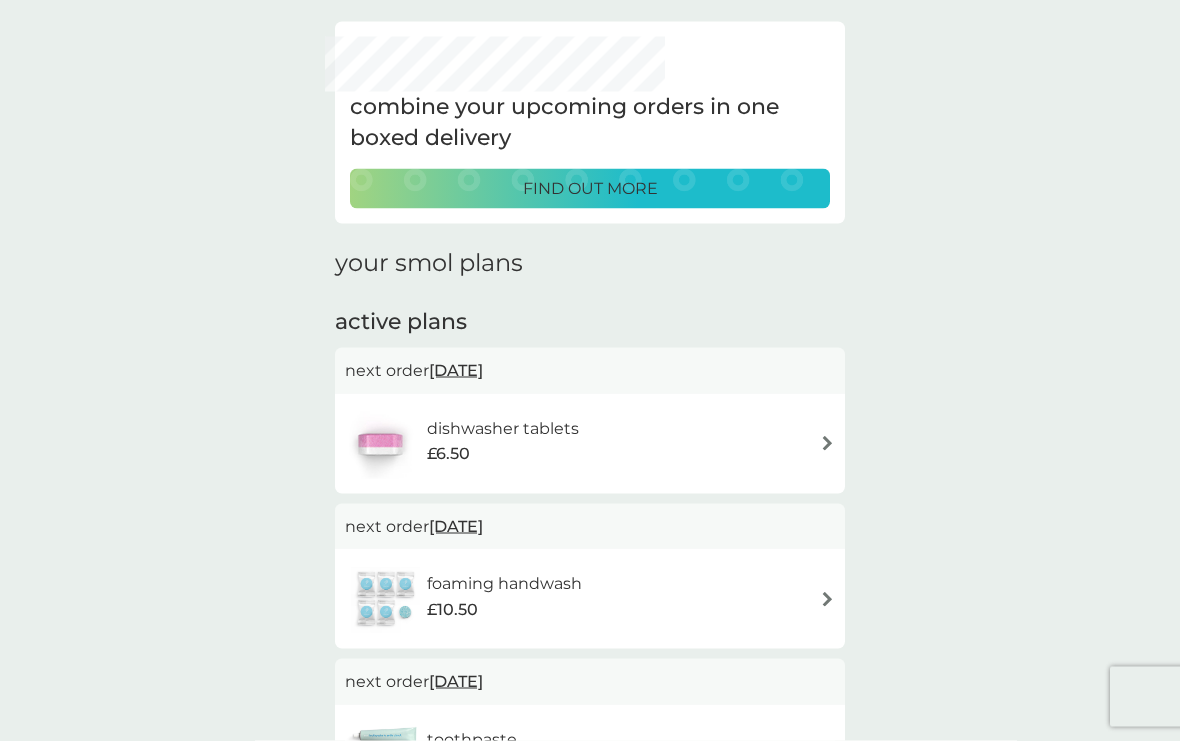 scroll, scrollTop: 0, scrollLeft: 0, axis: both 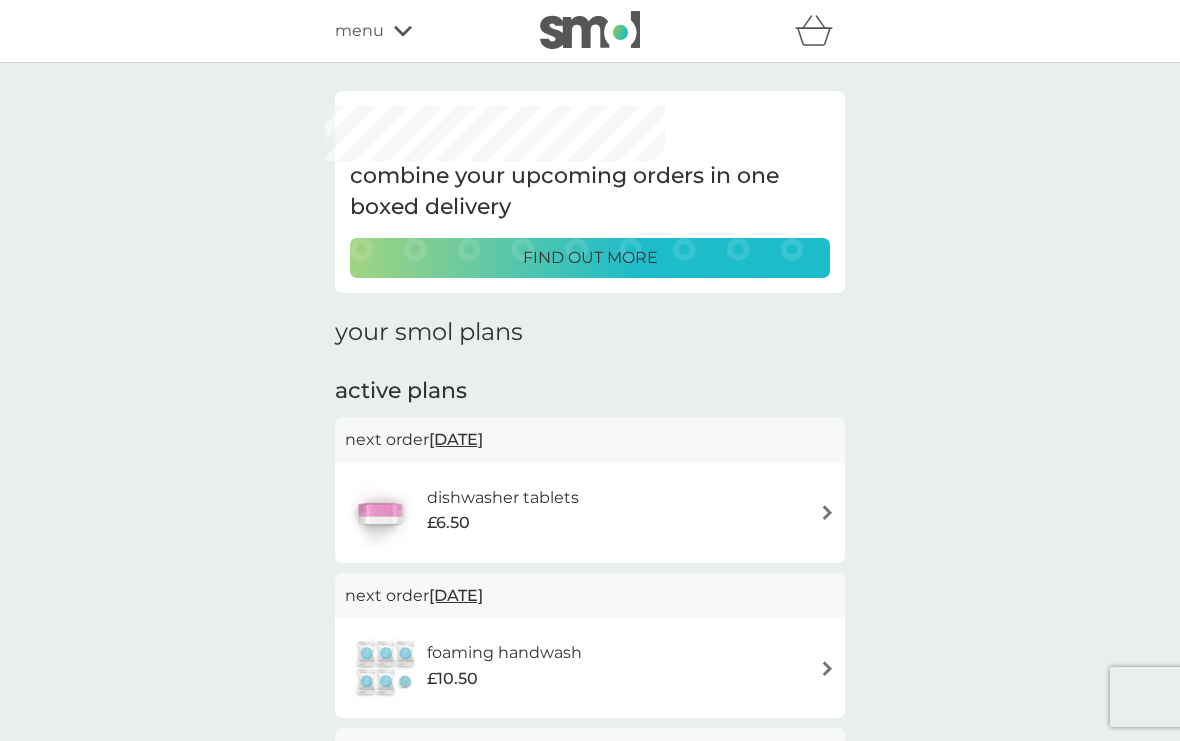 click on "menu" at bounding box center (420, 31) 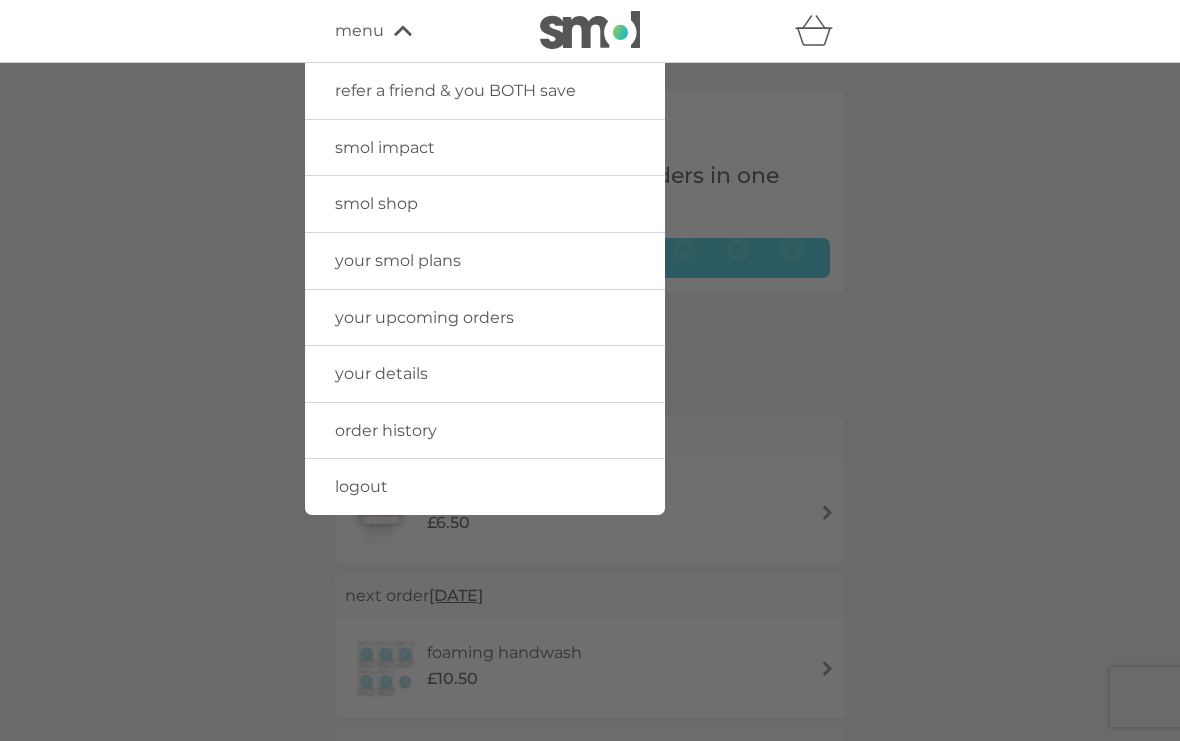 click on "your smol plans" at bounding box center (398, 260) 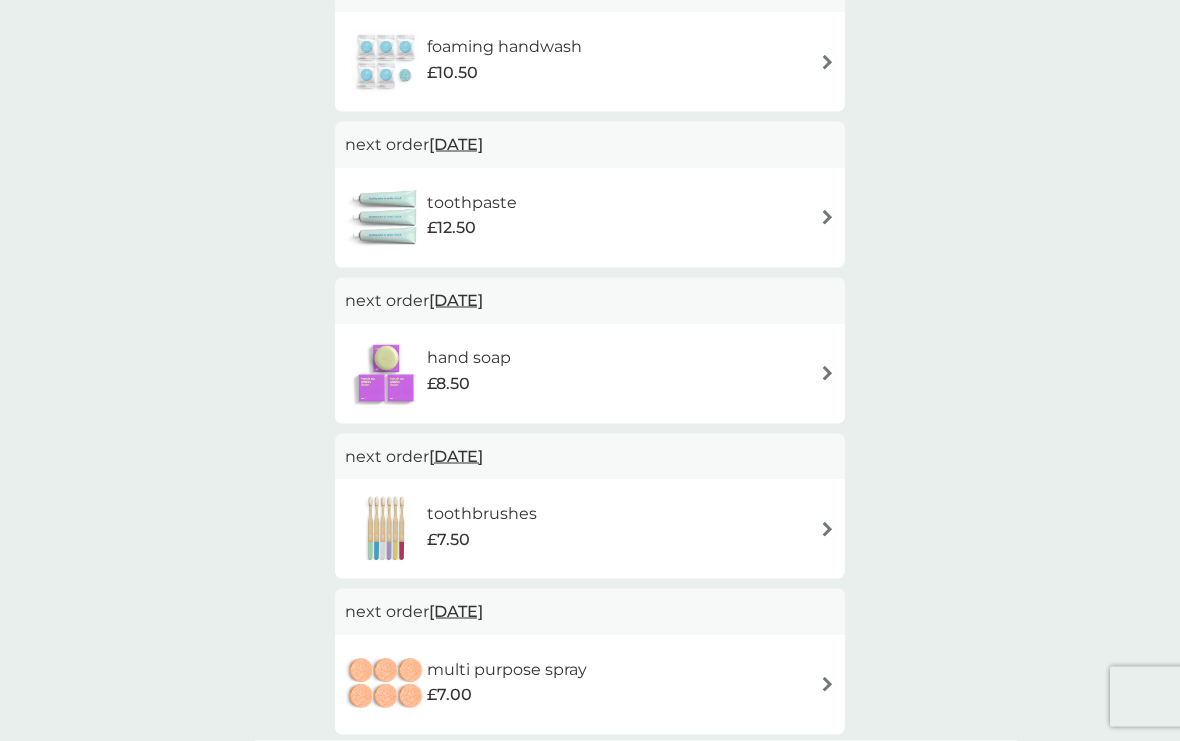 scroll, scrollTop: 607, scrollLeft: 0, axis: vertical 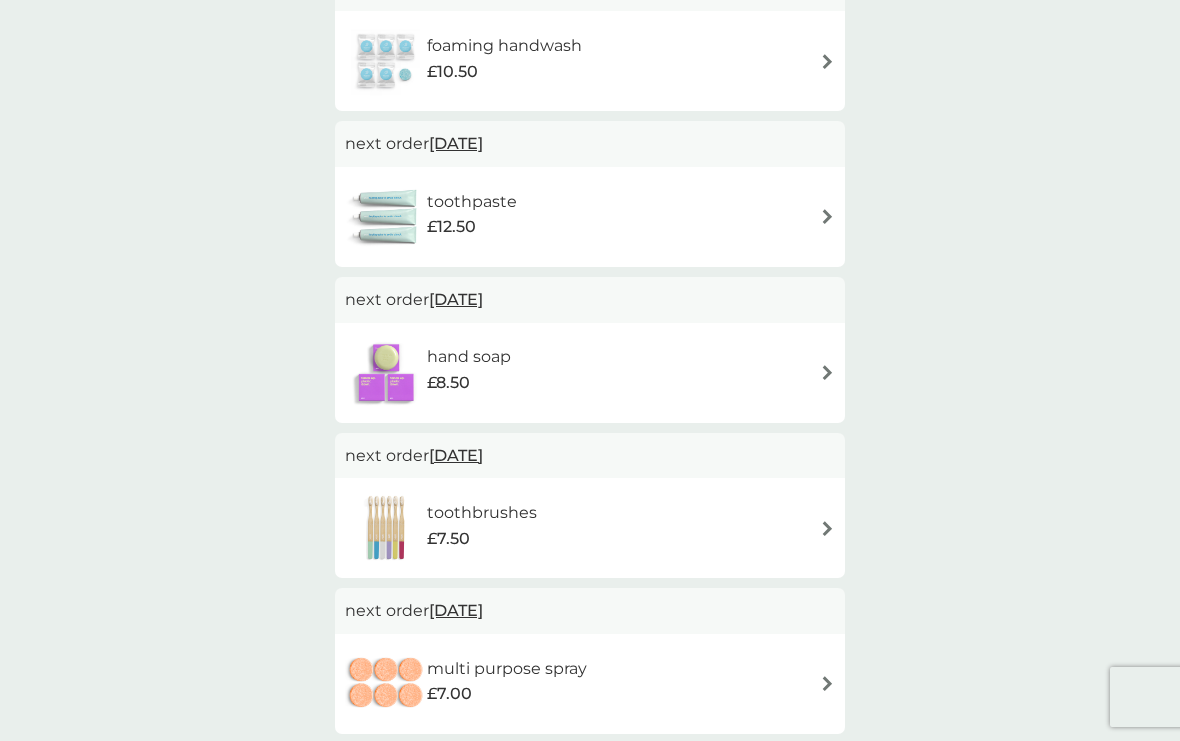 click on "hand soap £8.50" at bounding box center (590, 373) 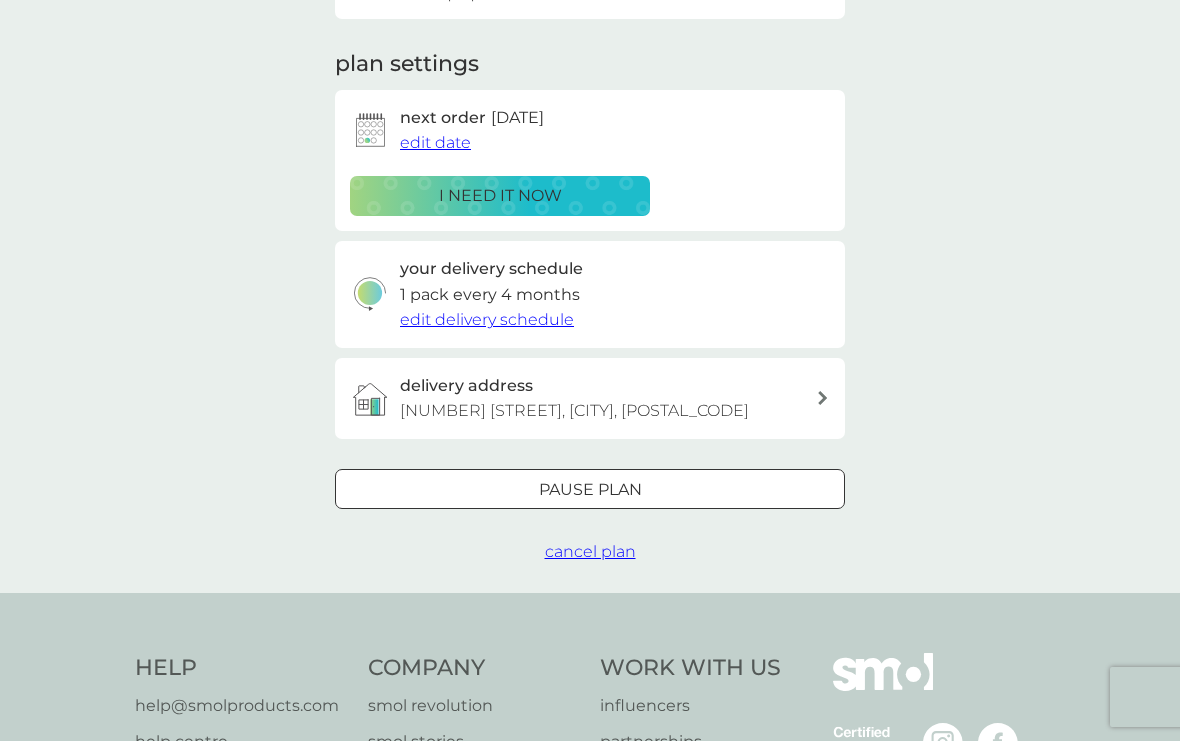 scroll, scrollTop: 260, scrollLeft: 0, axis: vertical 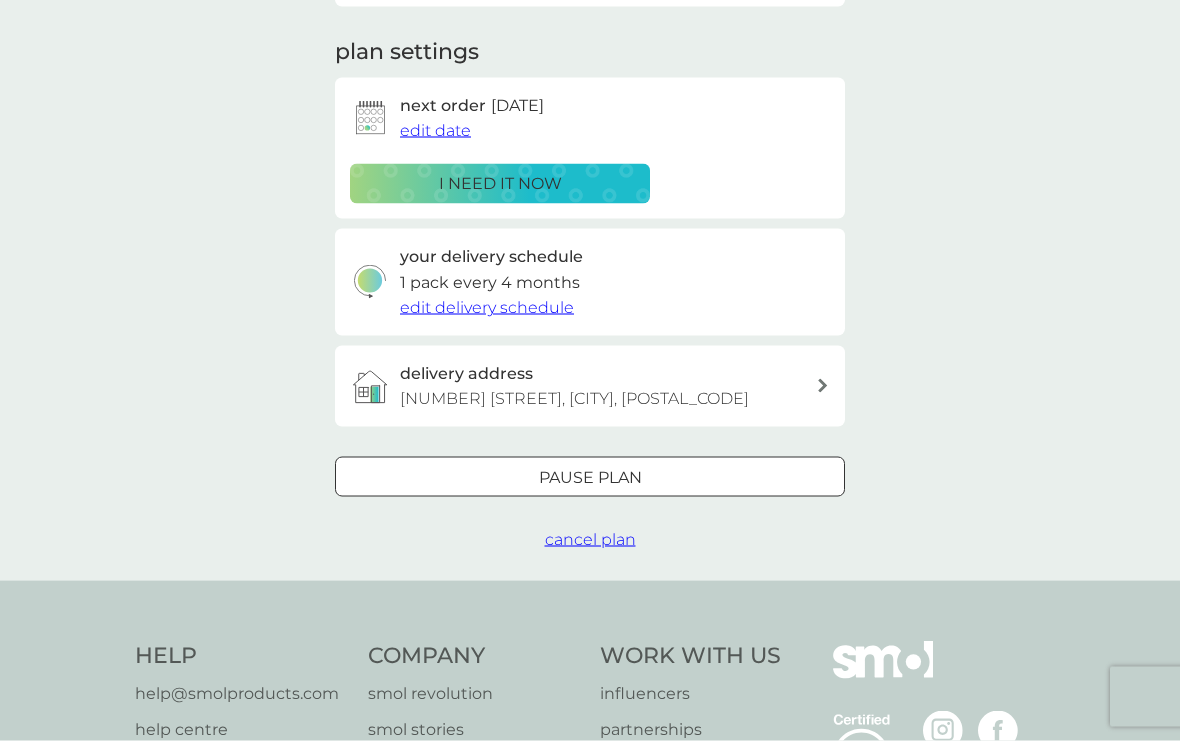 click on "cancel plan" at bounding box center [590, 539] 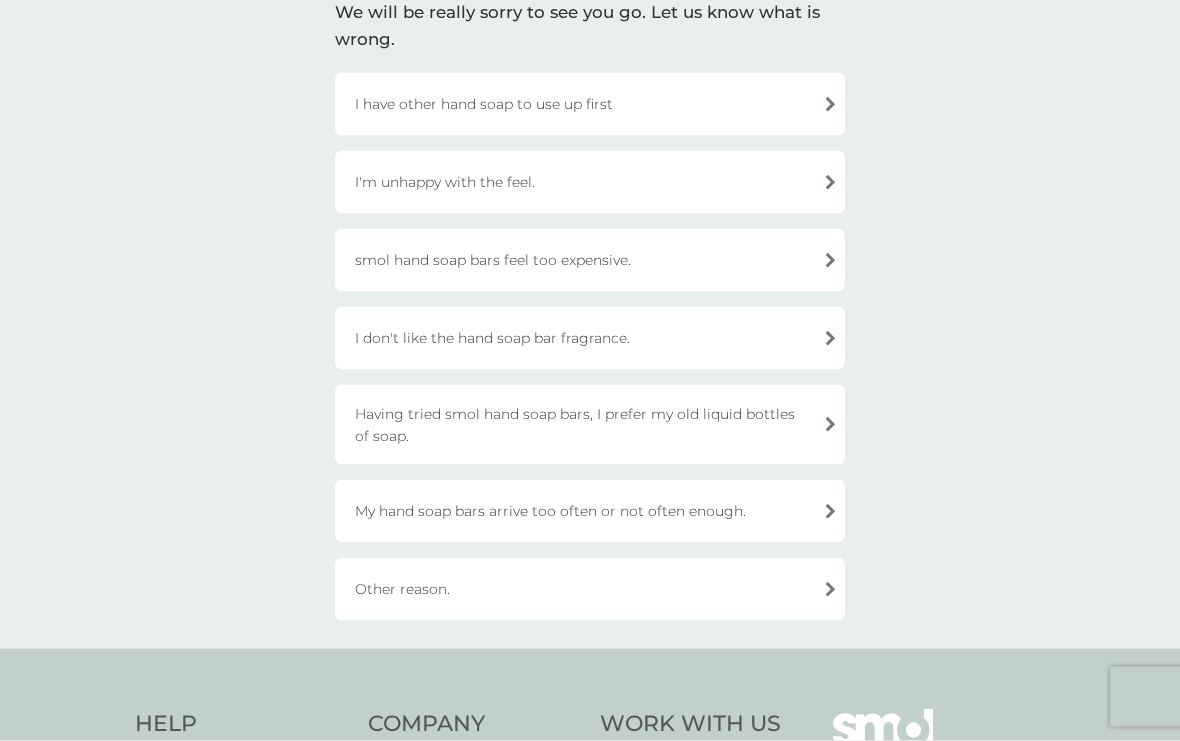 scroll, scrollTop: 165, scrollLeft: 0, axis: vertical 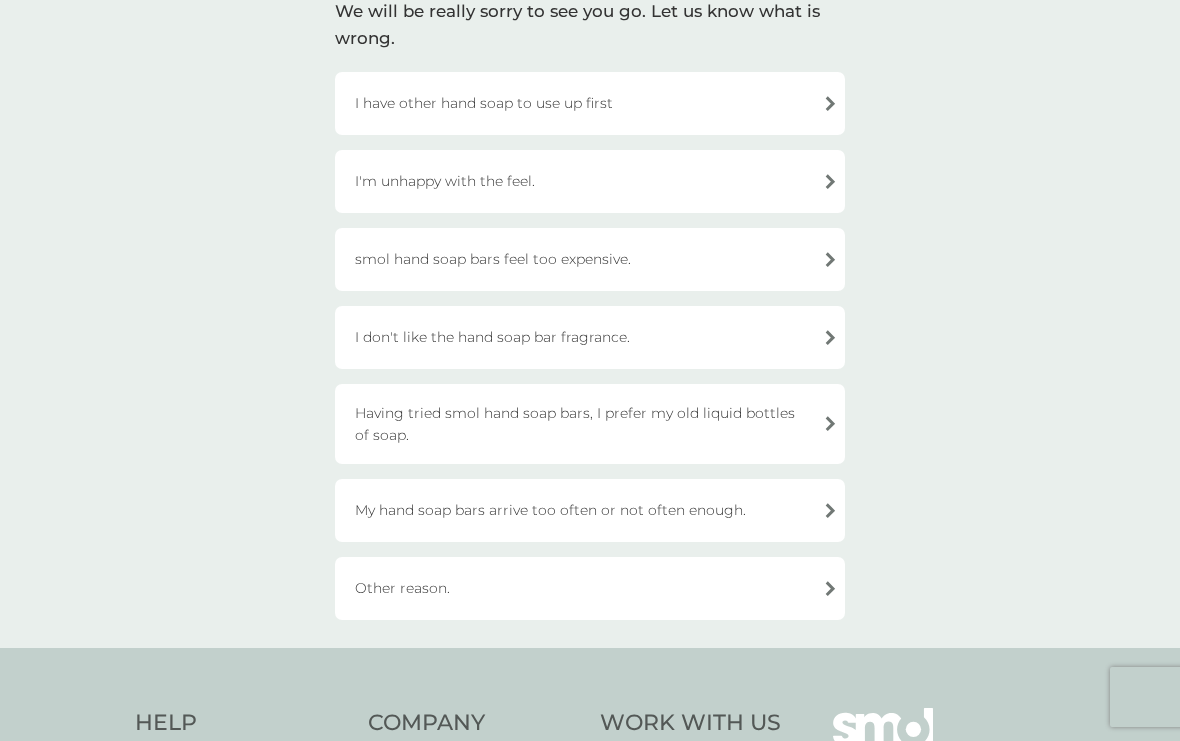 click on "Other reason." at bounding box center [590, 588] 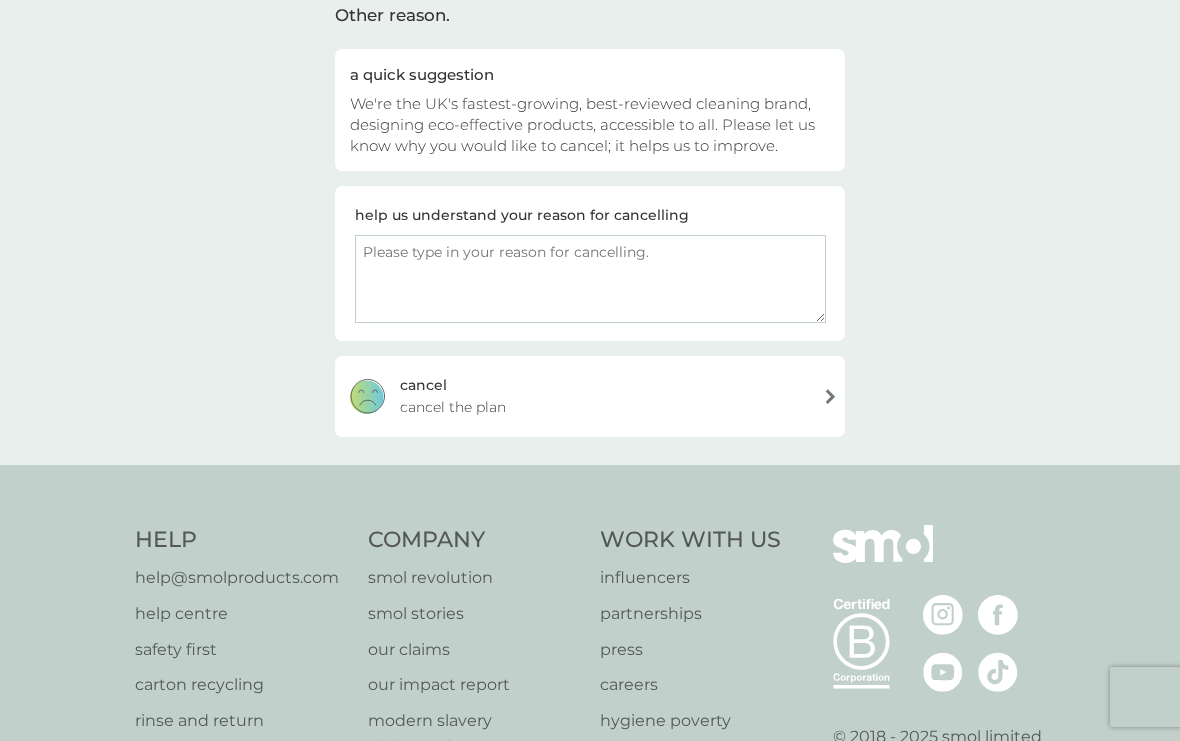 click at bounding box center (590, 279) 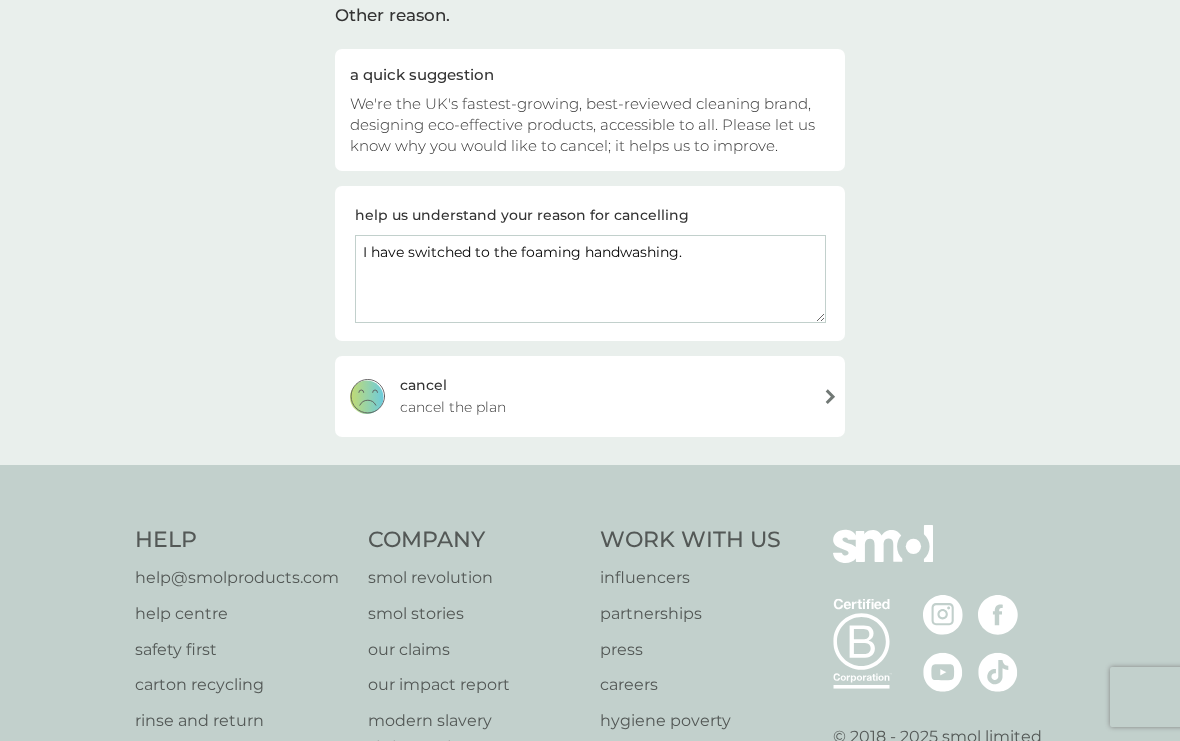 type on "I have switched to the foaming handwashing." 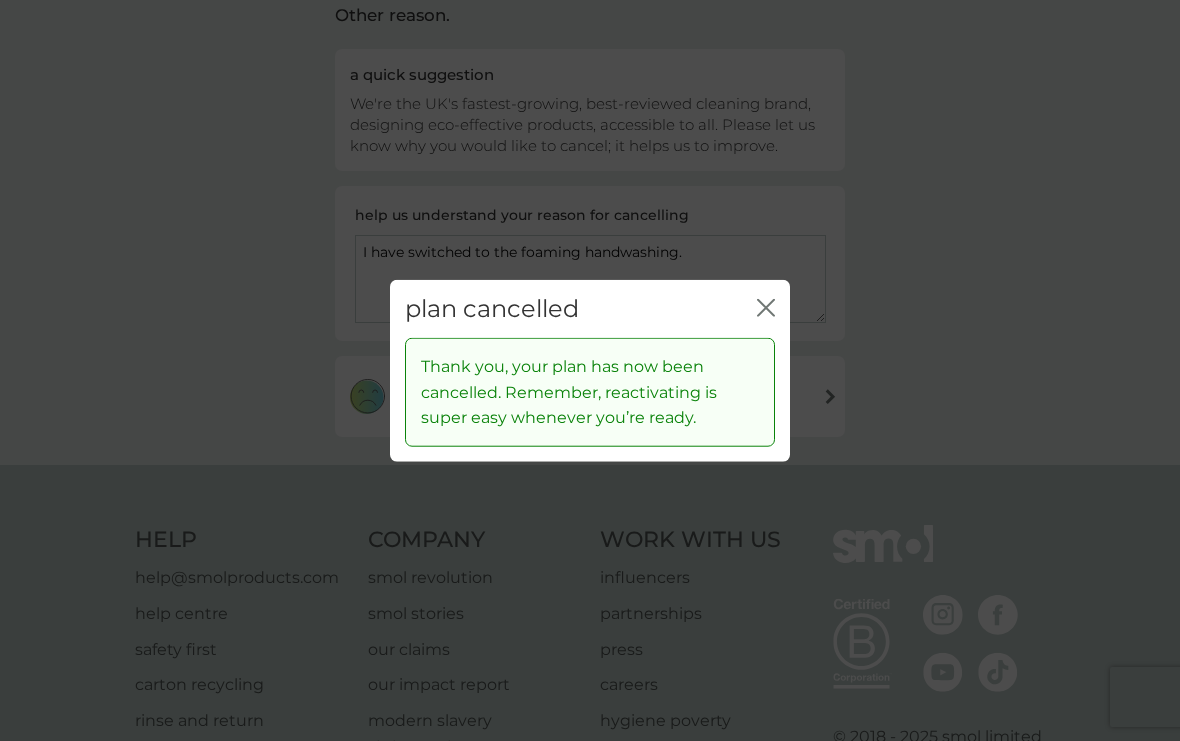 click 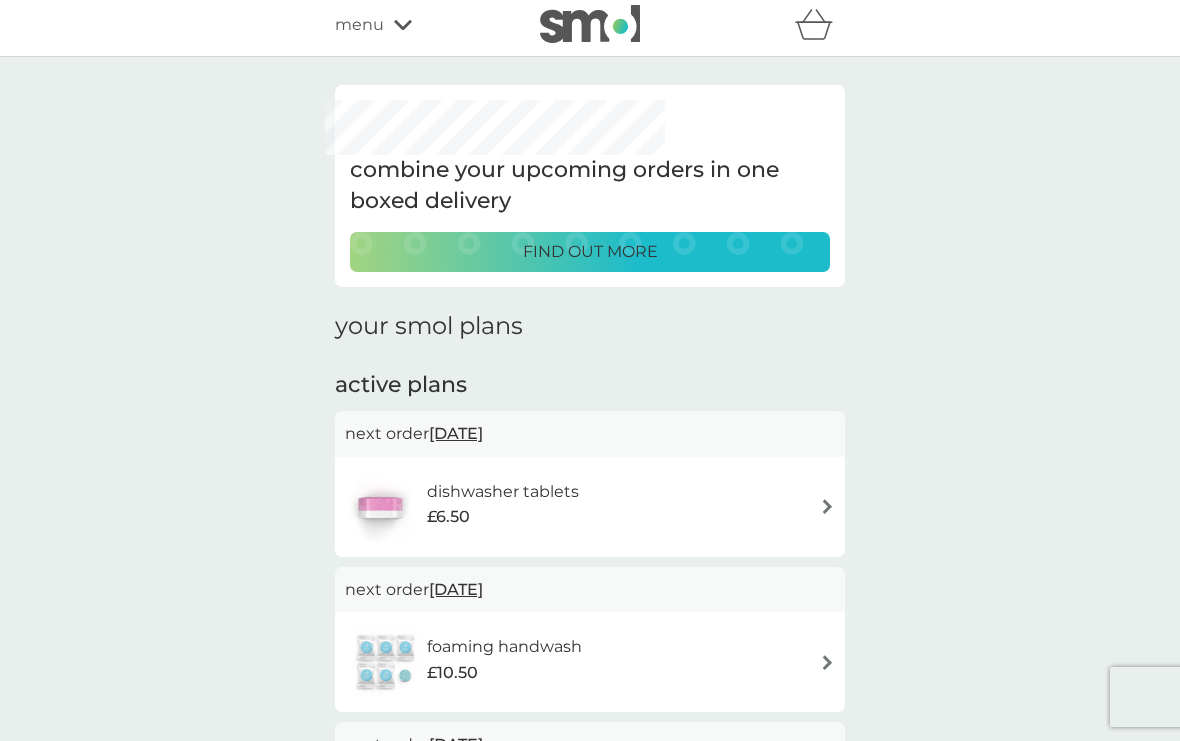 scroll, scrollTop: 0, scrollLeft: 0, axis: both 